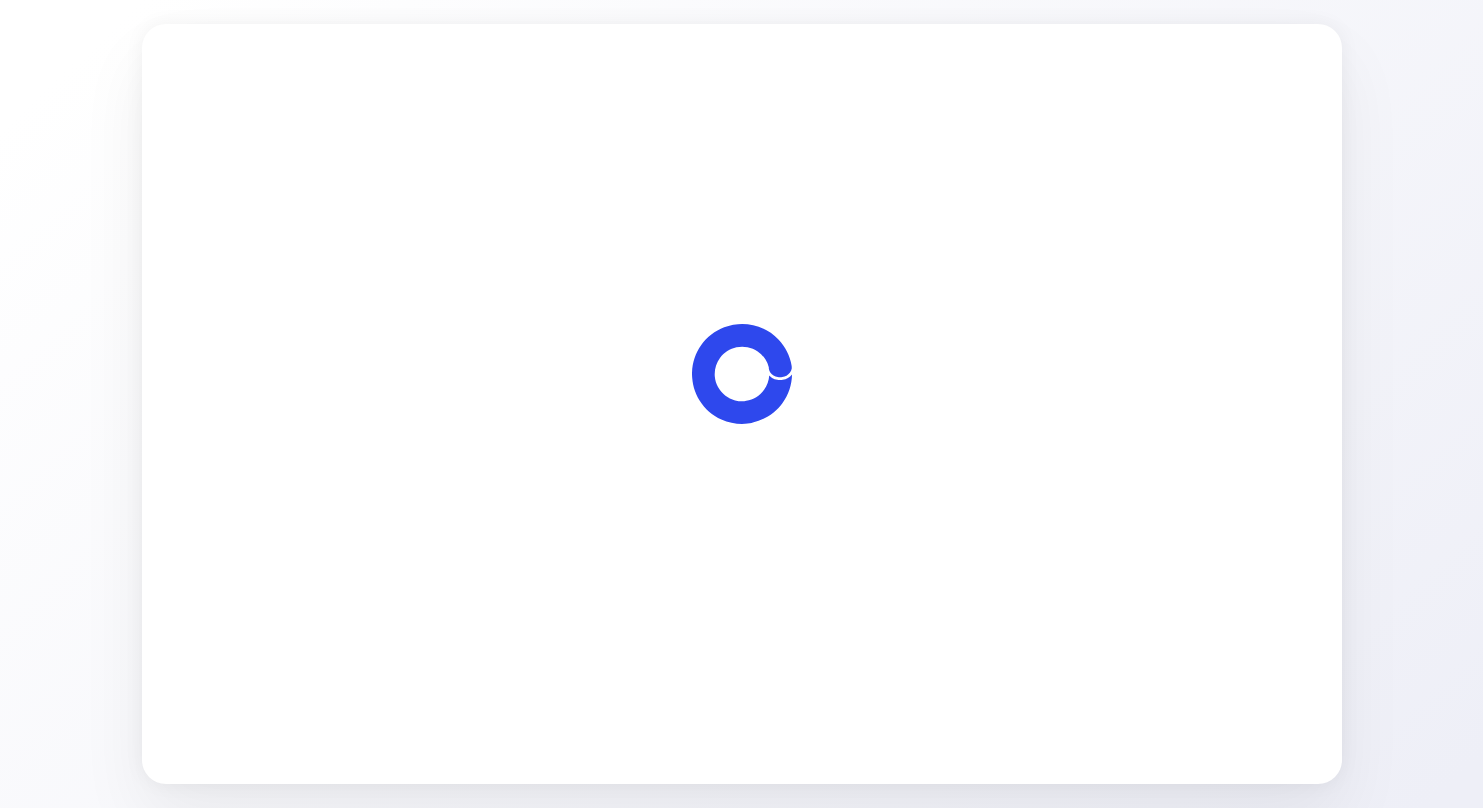 scroll, scrollTop: 0, scrollLeft: 0, axis: both 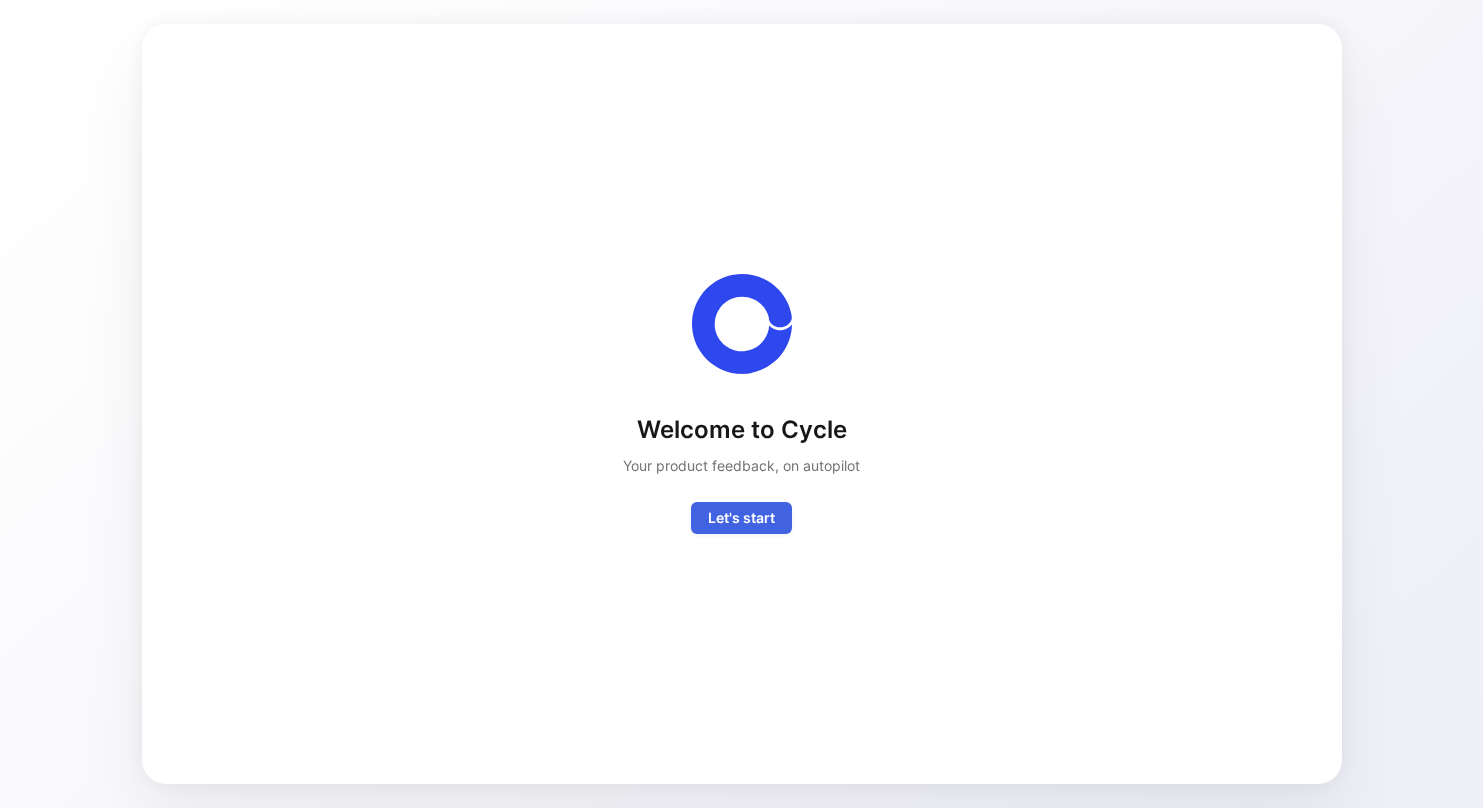 click on "Let's start" at bounding box center (741, 518) 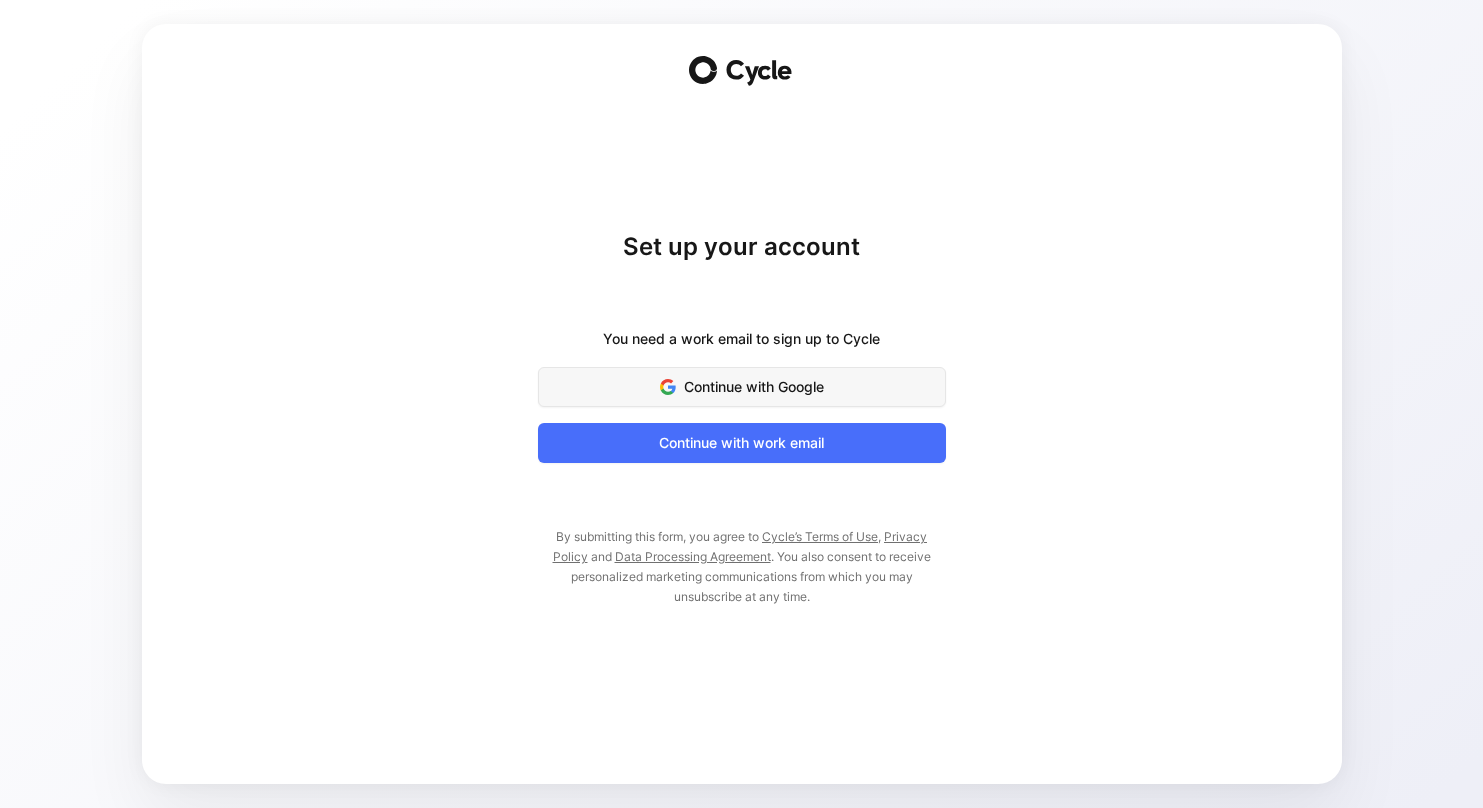 click on "Continue with Google" at bounding box center (742, 387) 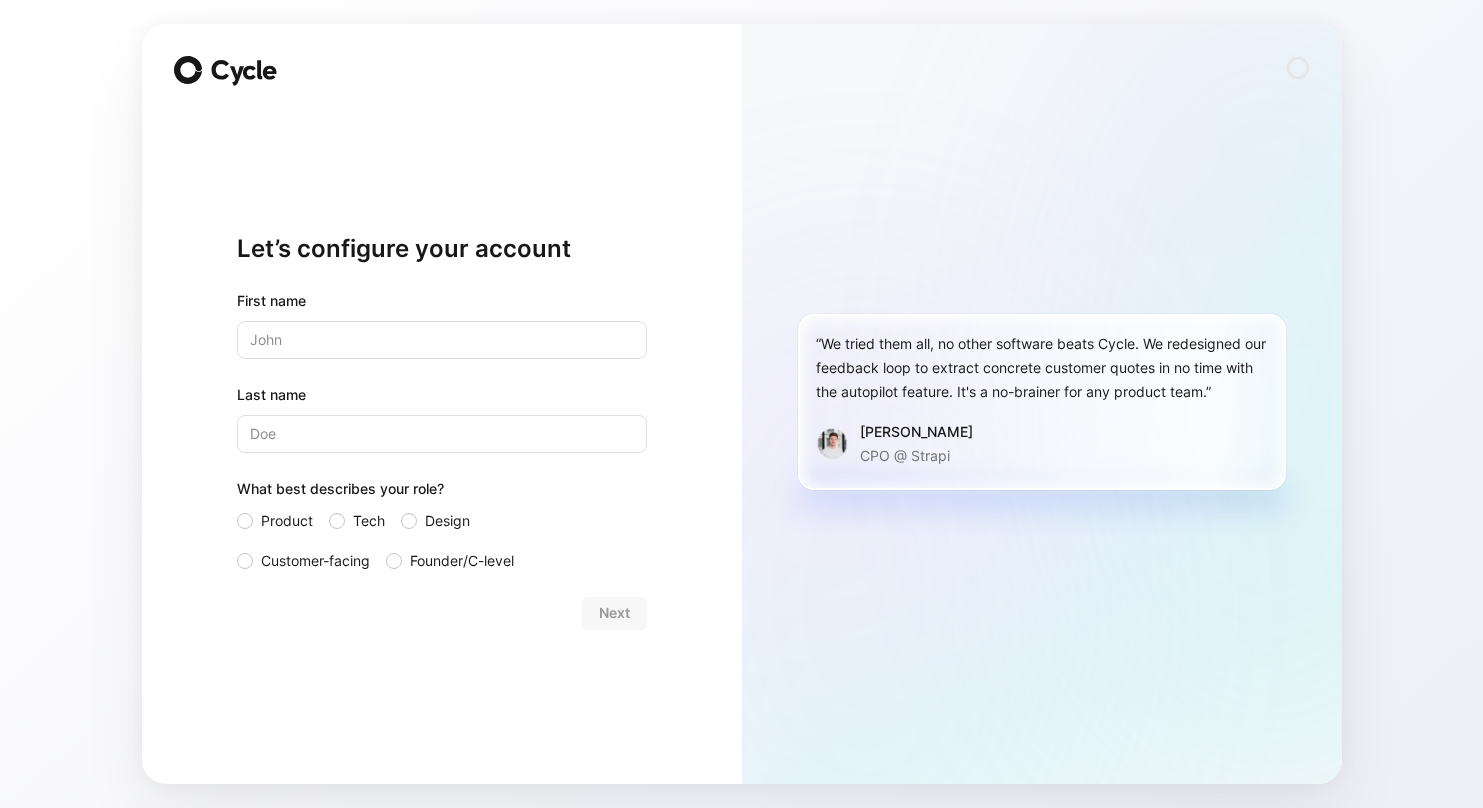 scroll, scrollTop: 0, scrollLeft: 0, axis: both 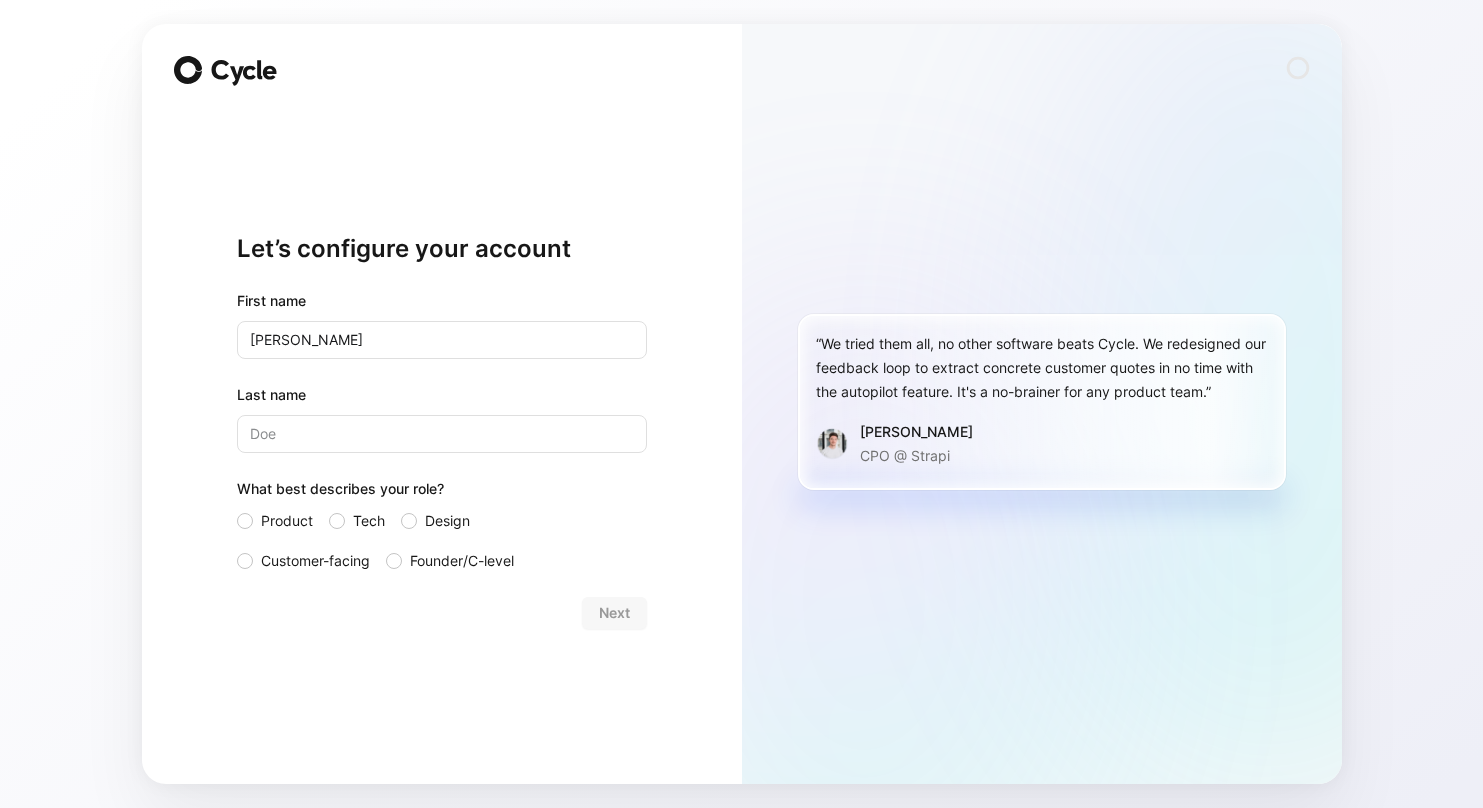 type on "[PERSON_NAME]" 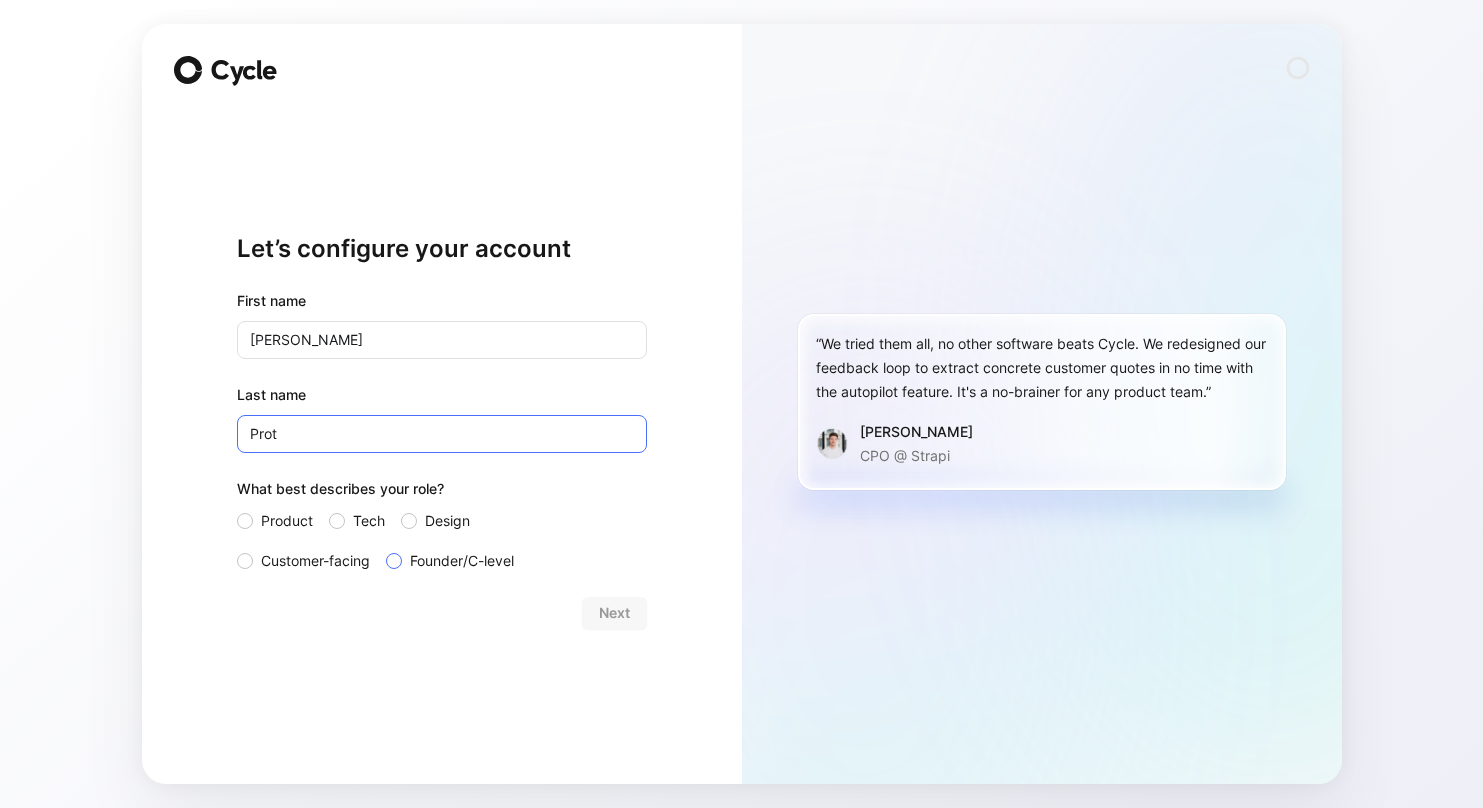 type on "Prot" 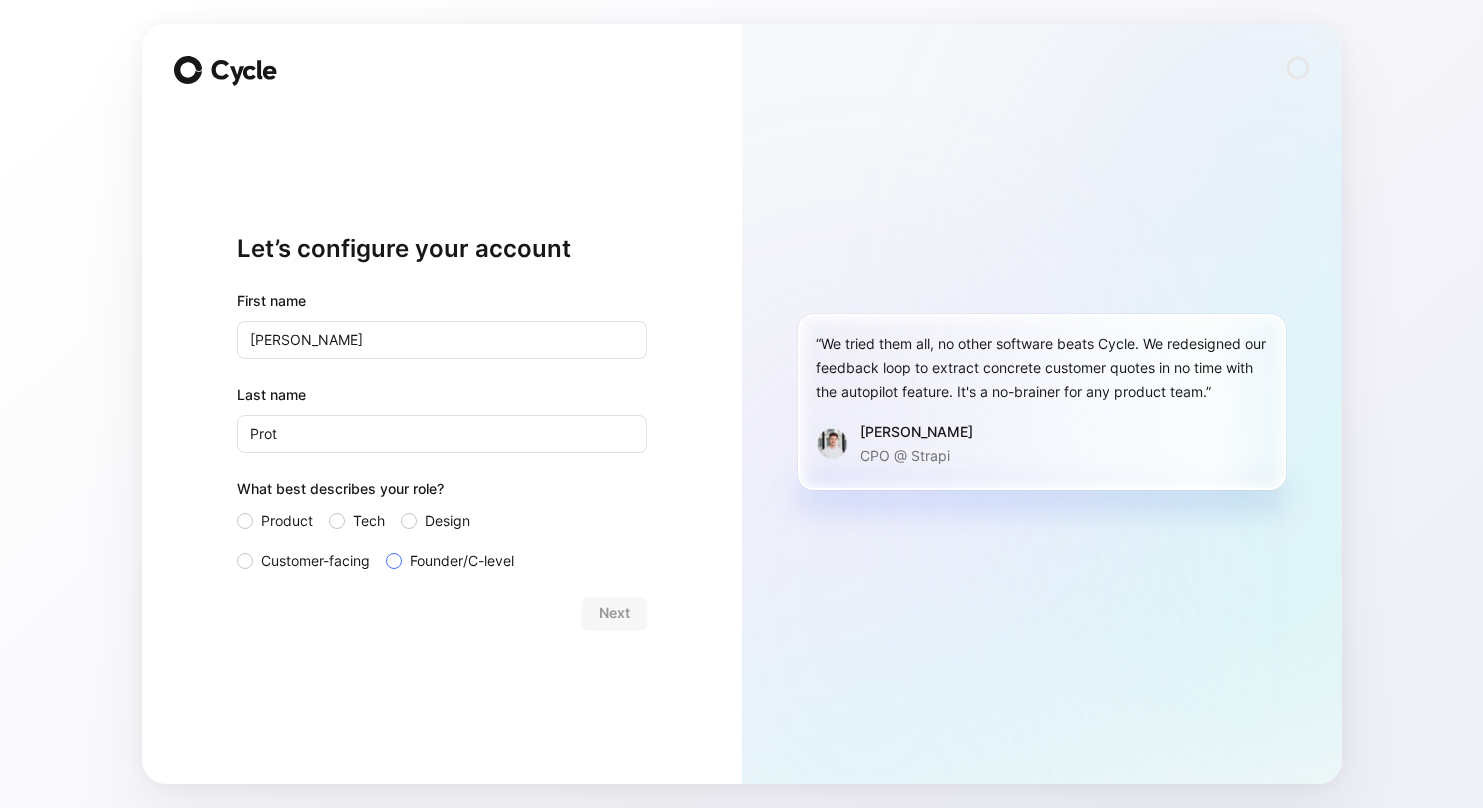 click at bounding box center [394, 561] 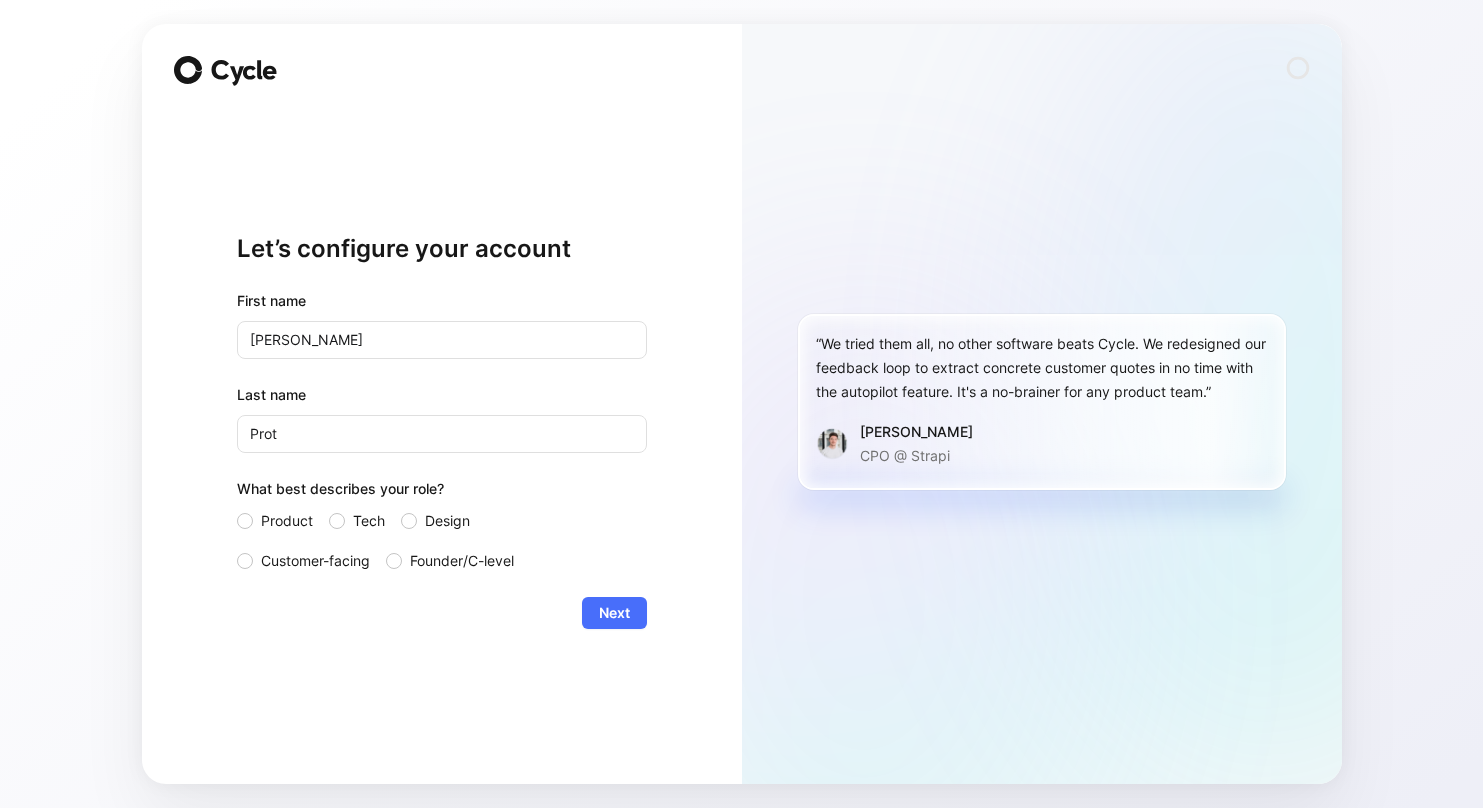 click on "First name [PERSON_NAME] Last name Prot What best describes your role? Product Tech Design Customer-facing Founder/C-level Next" at bounding box center (442, 459) 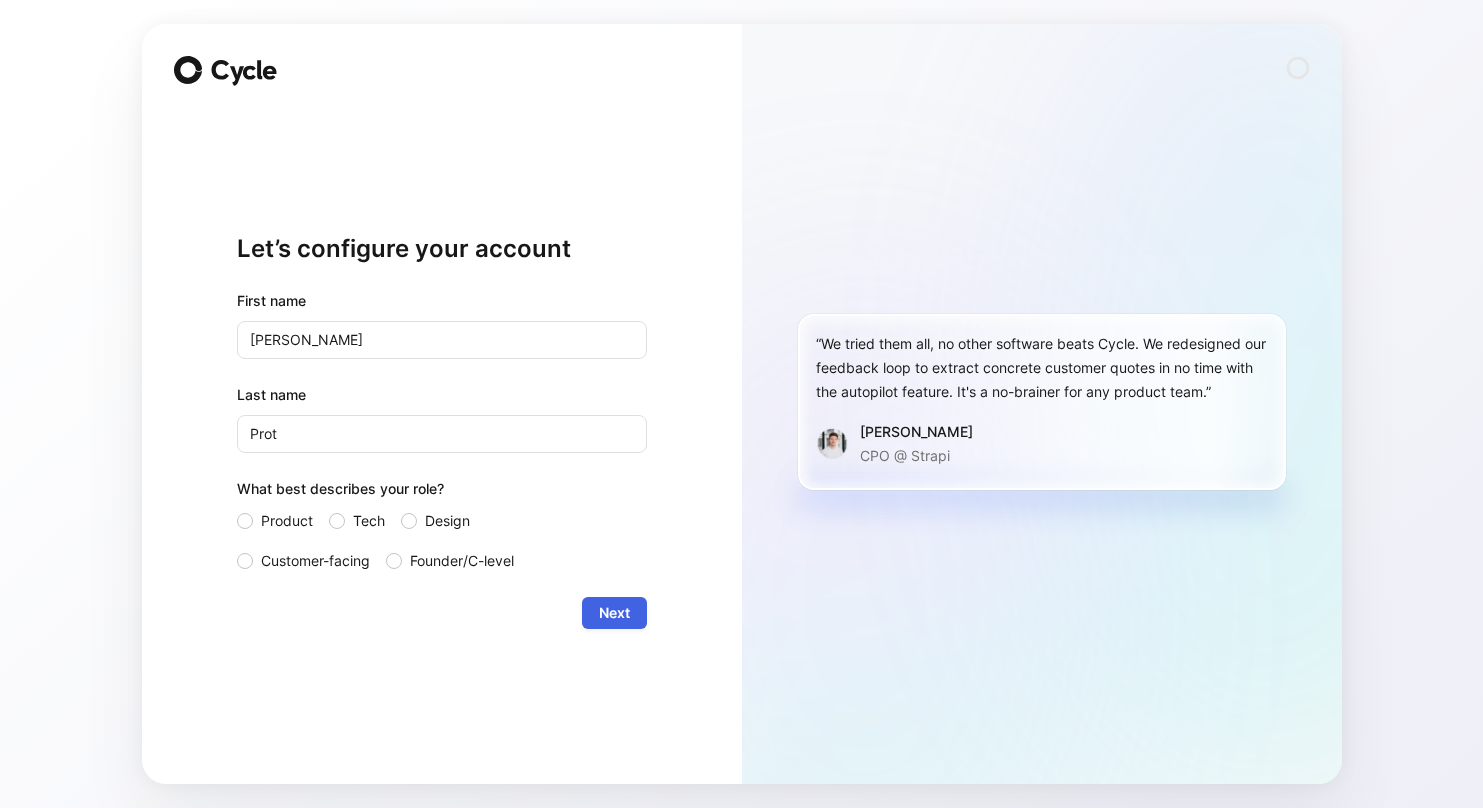 click on "Next" at bounding box center [614, 613] 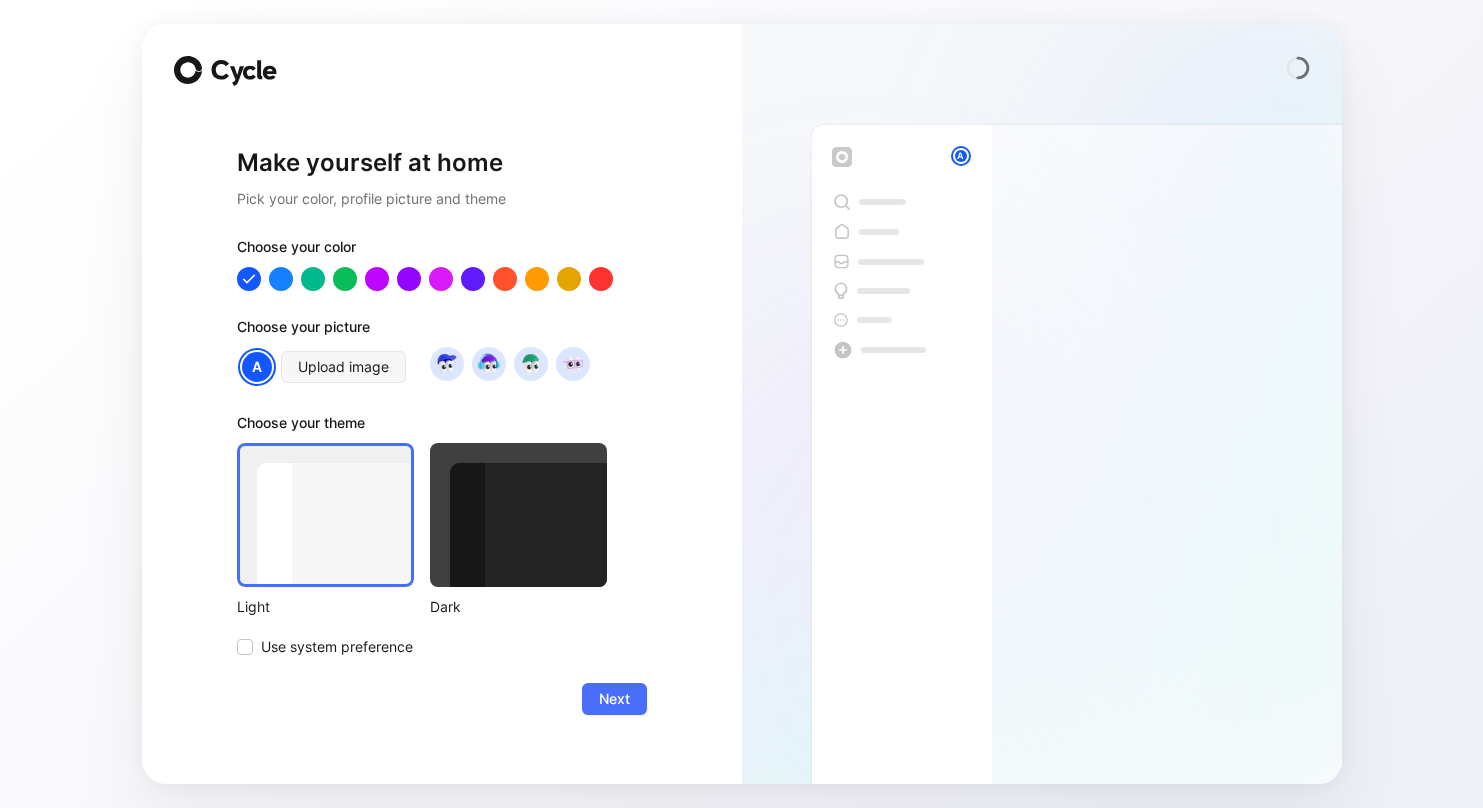 click on "Next" at bounding box center [442, 699] 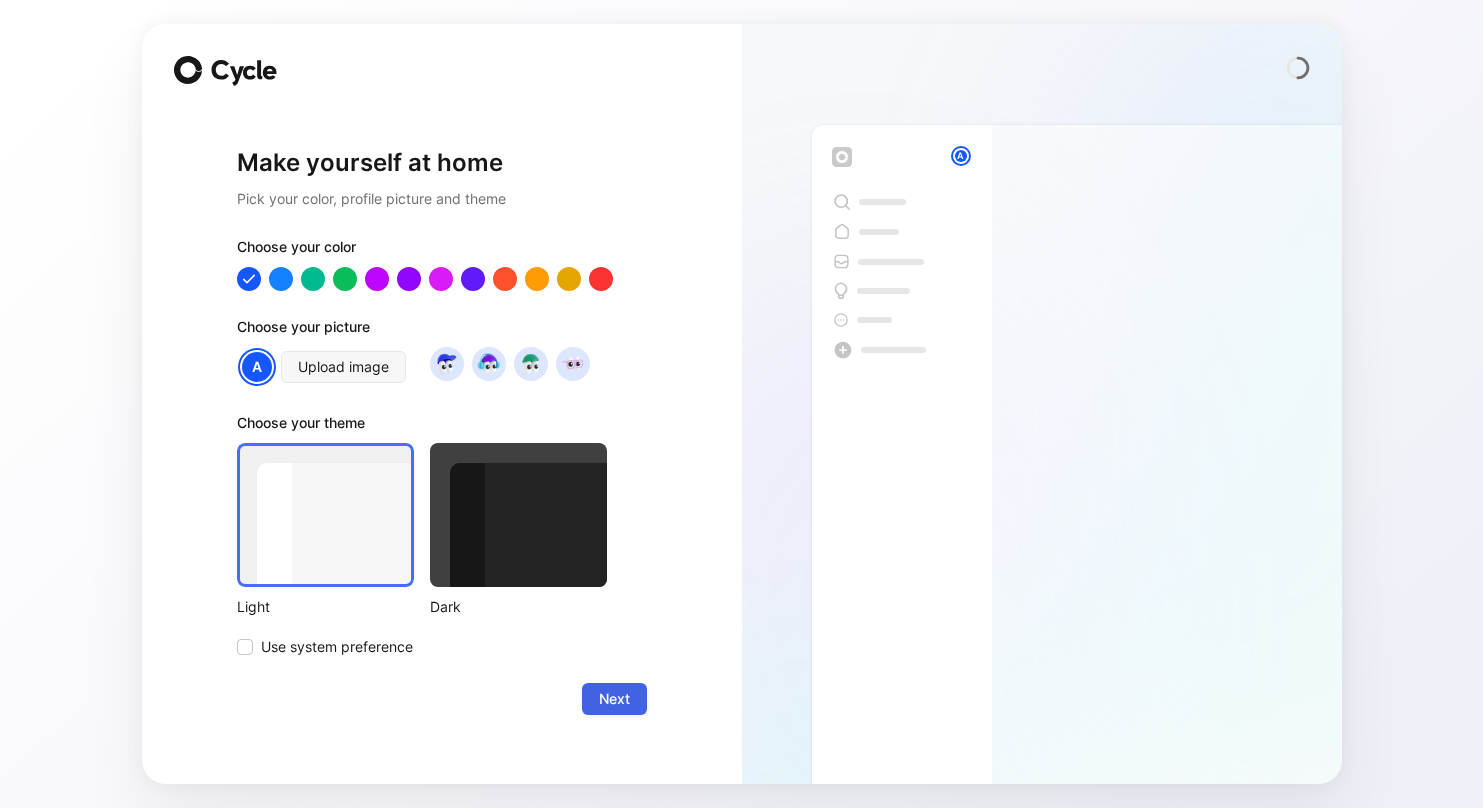 click on "Next" at bounding box center (614, 699) 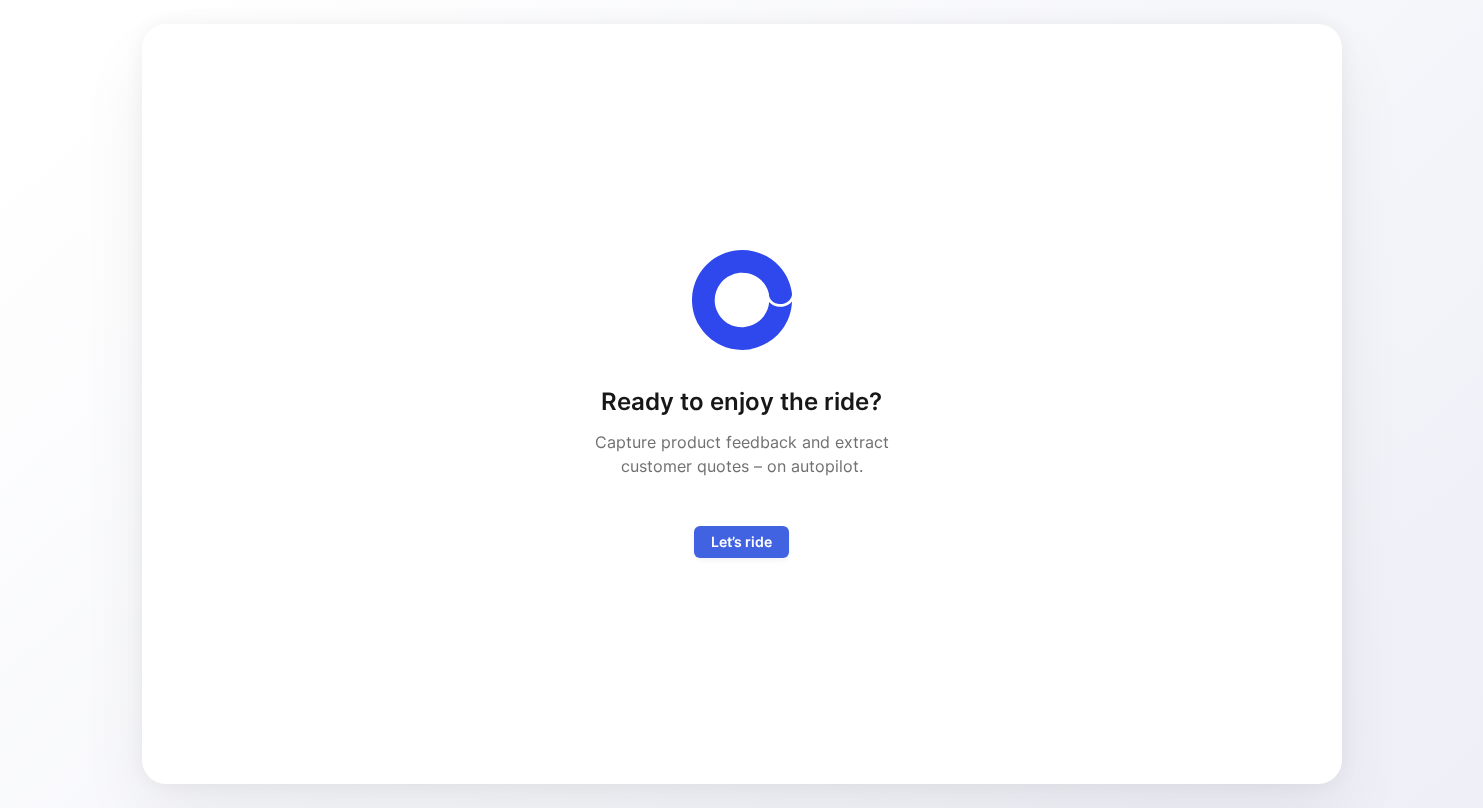 click on "Let’s ride" at bounding box center [741, 542] 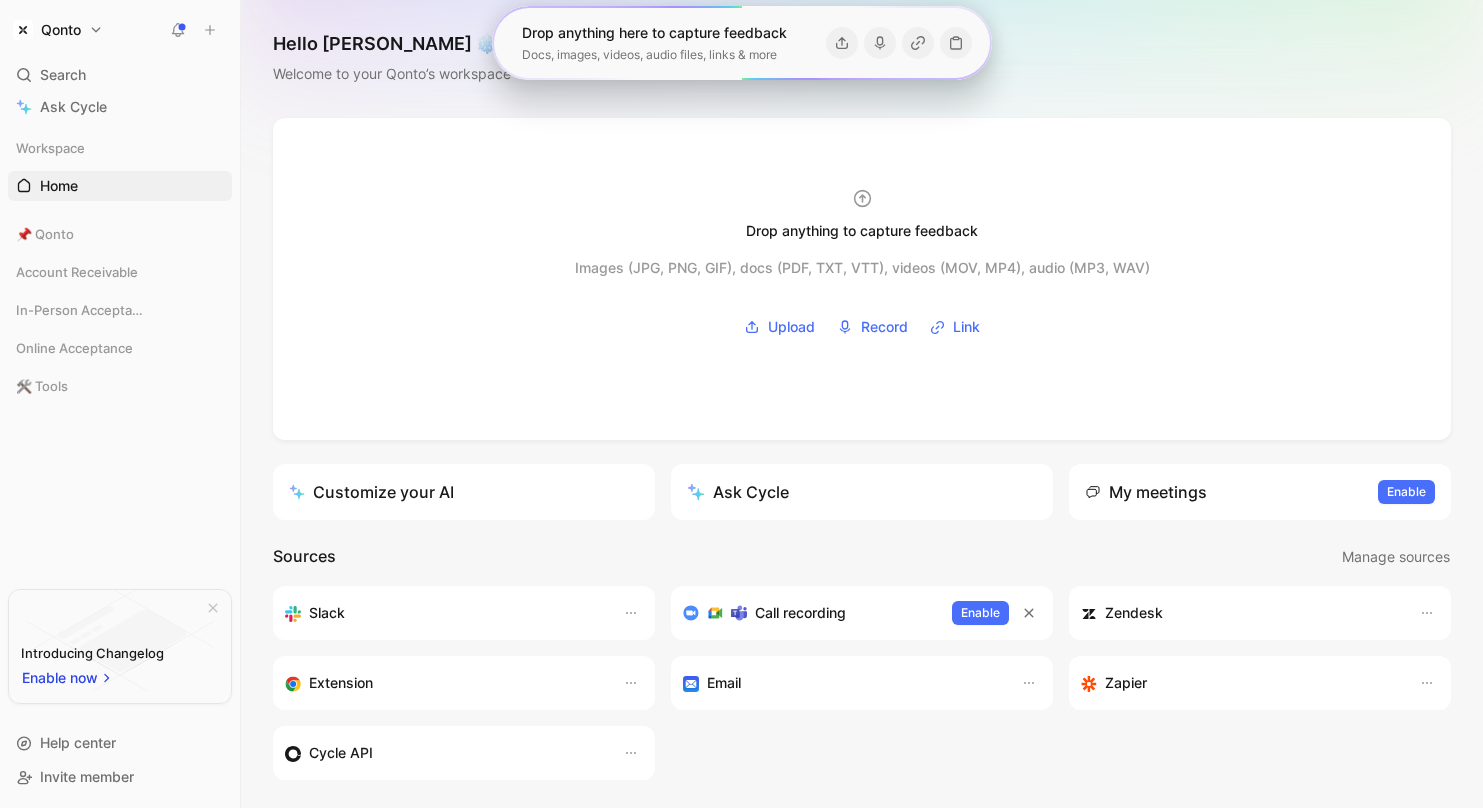 click on "Qonto Search ⌘ K Ask Cycle Workspace Home G then H 📌 Qonto Account Receivable In-Person Acceptance Online Acceptance 🛠️ Tools
To pick up a draggable item, press the space bar.
While dragging, use the arrow keys to move the item.
Press space again to drop the item in its new position, or press escape to cancel.
Introducing Changelog Enable now Help center Invite member Hello [PERSON_NAME] ❄️ COLLABORATOR Welcome to your Qonto’s workspace Drop anything to capture feedback Images (JPG, PNG, GIF), docs (PDF, TXT, VTT), videos (MOV, MP4), audio (MP3, WAV) Upload Record Link Customize your AI Ask Cycle My meetings Enable to view your meetings Enable Sources Manage sources Slack Call recording Enable Zendesk Extension Email Zapier Cycle API What’s new in Cycle Introducing Drop island Drop images or video/audio/PDF files into the drop zone to create new feedback docs along with their transcript. Learn more Your feedback on Autopilot Learn more Introducing Call recording" at bounding box center [741, 404] 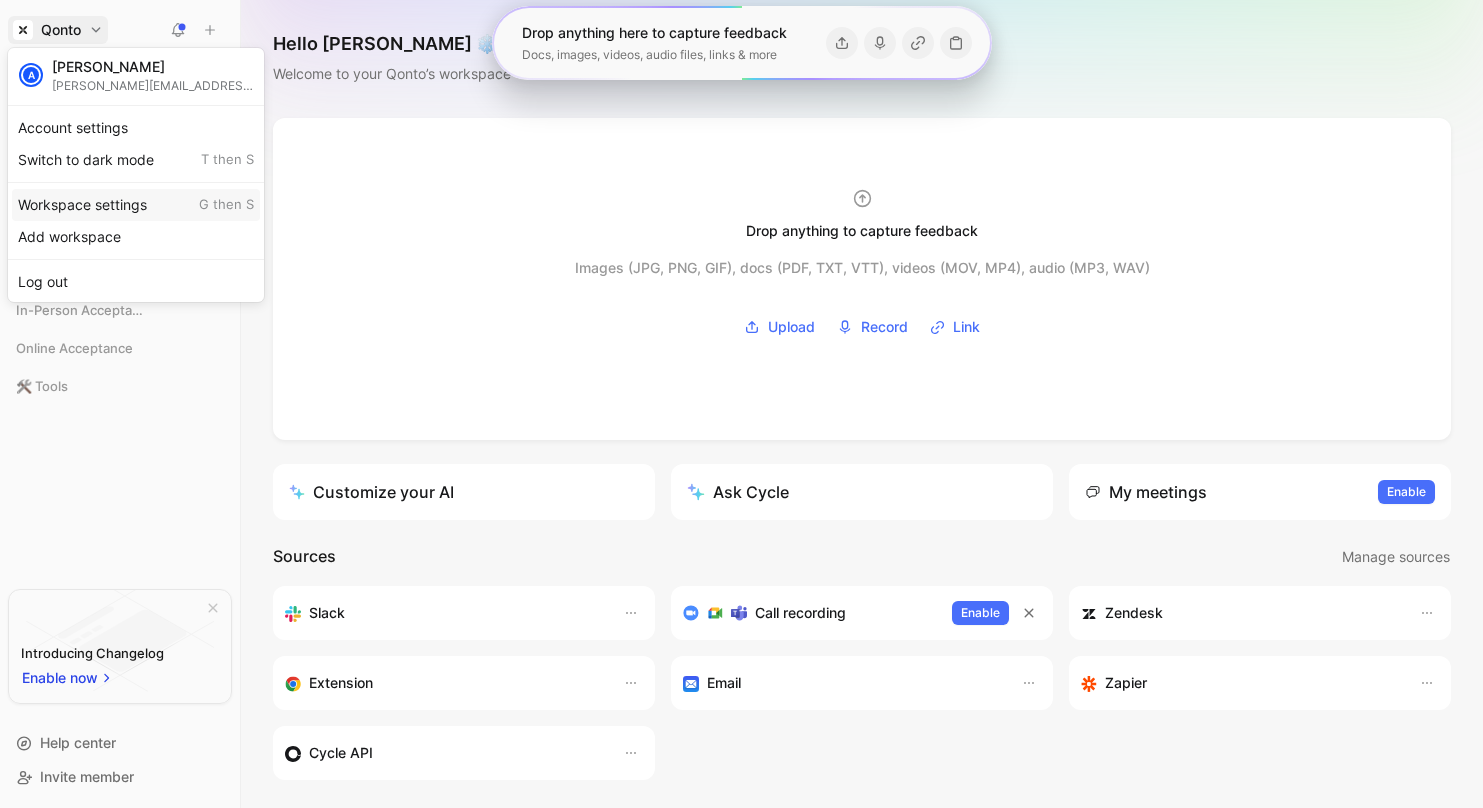 click on "Workspace settings G then S" at bounding box center (136, 205) 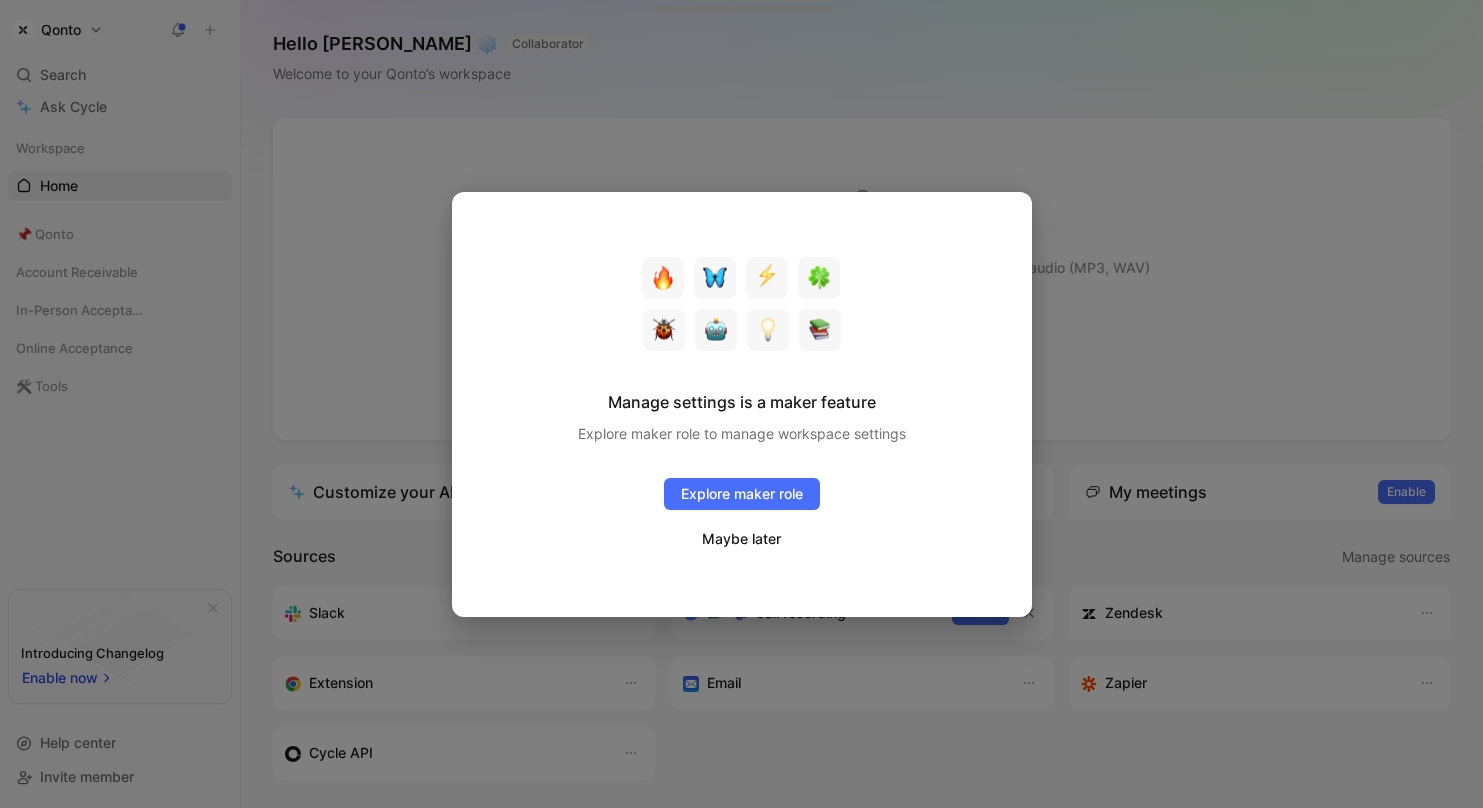 click on "Maybe later" at bounding box center (741, 539) 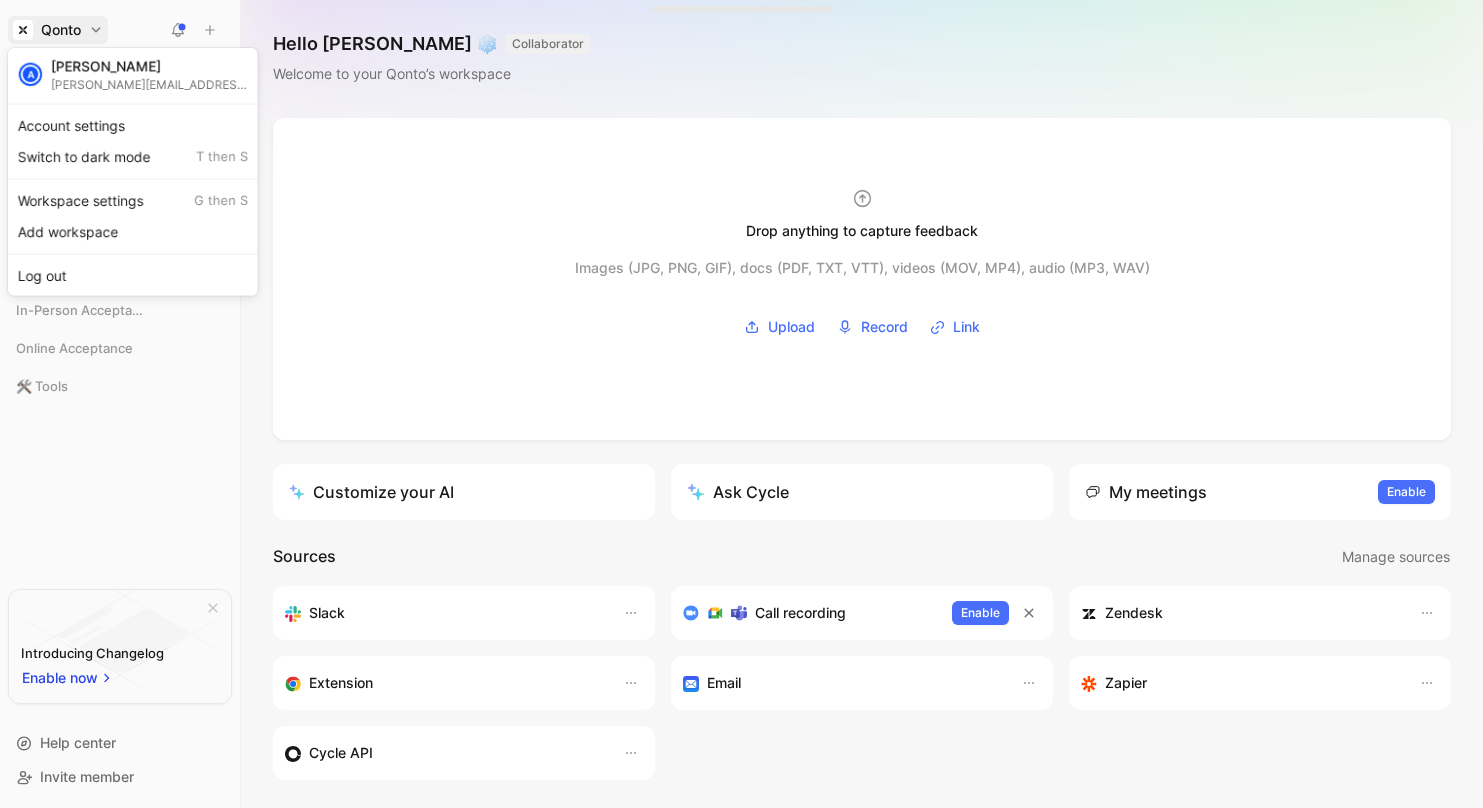 click on "Qonto Search ⌘ K Ask Cycle Workspace Home G then H 📌 Qonto Account Receivable In-Person Acceptance Online Acceptance 🛠️ Tools
To pick up a draggable item, press the space bar.
While dragging, use the arrow keys to move the item.
Press space again to drop the item in its new position, or press escape to cancel.
Introducing Changelog Enable now Help center Invite member Hello [PERSON_NAME] ❄️ COLLABORATOR Welcome to your Qonto’s workspace Drop anything to capture feedback Images (JPG, PNG, GIF), docs (PDF, TXT, VTT), videos (MOV, MP4), audio (MP3, WAV) Upload Record Link Customize your AI Ask Cycle My meetings Enable to view your meetings Enable Sources Manage sources Slack Call recording Enable Zendesk Extension Email Zapier Cycle API What’s new in Cycle Introducing Drop island Drop images or video/audio/PDF files into the drop zone to create new feedback docs along with their transcript. Learn more Your feedback on Autopilot Learn more Introducing Call recording A" at bounding box center [741, 404] 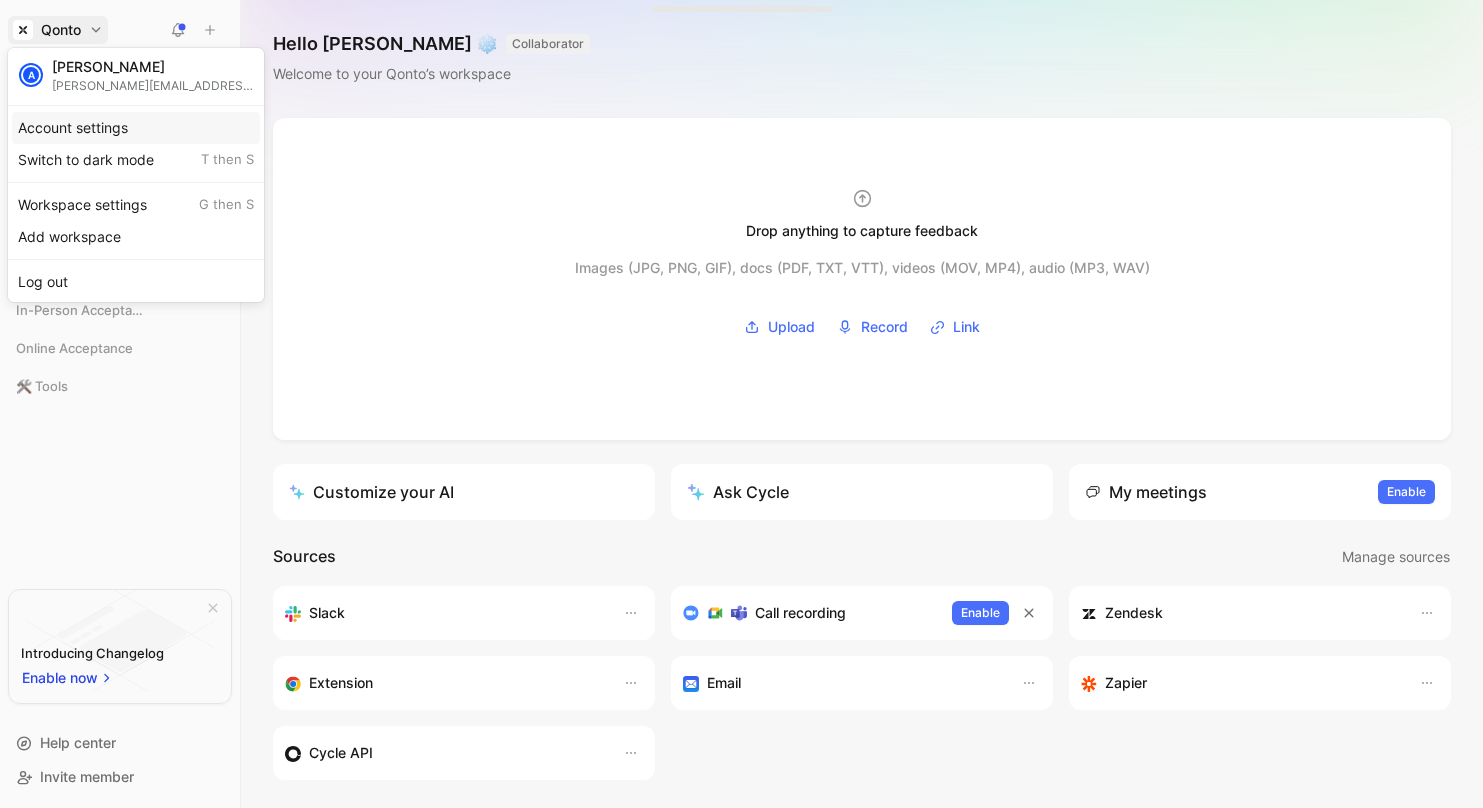click on "Account settings" at bounding box center [136, 128] 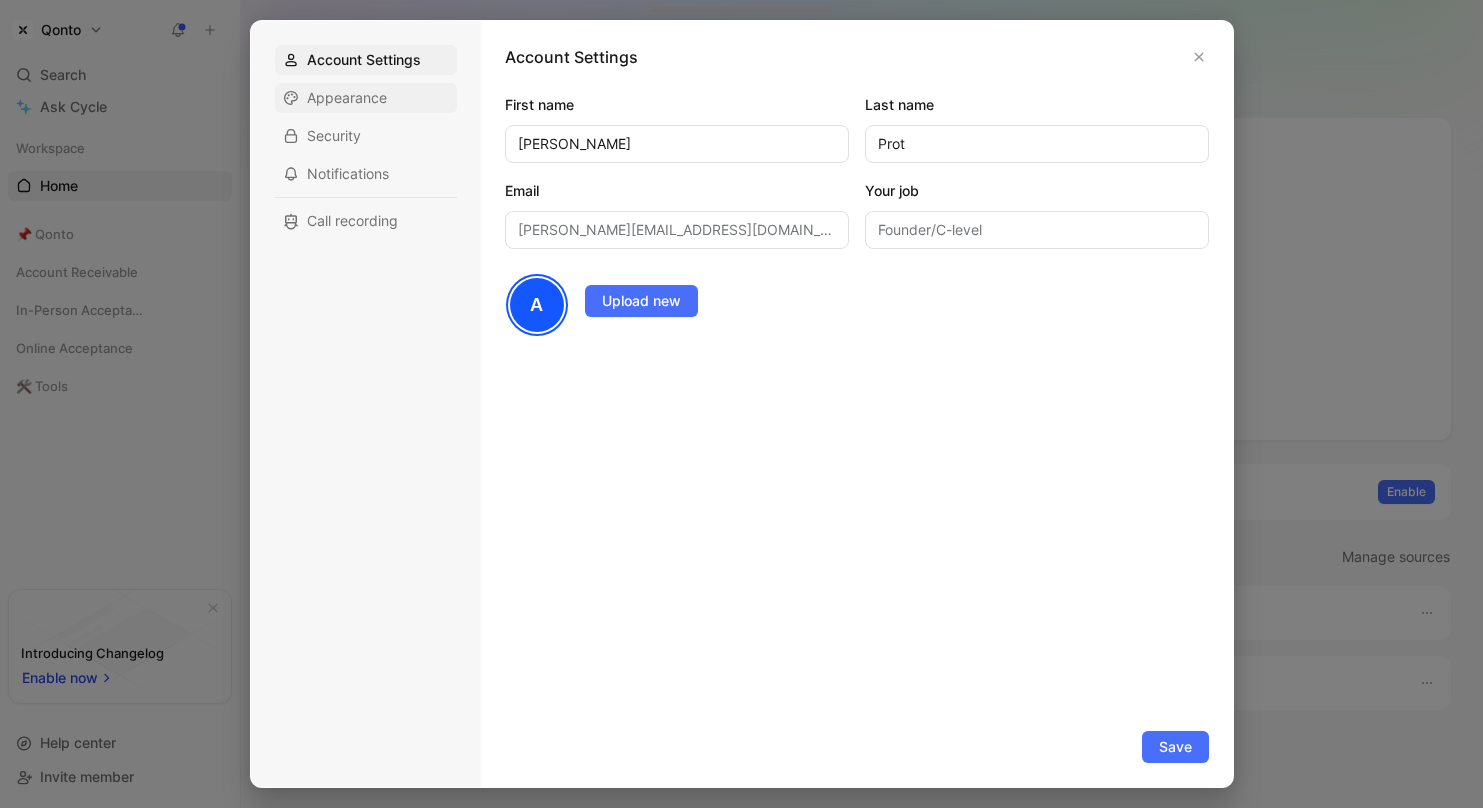 click on "Appearance" at bounding box center [347, 98] 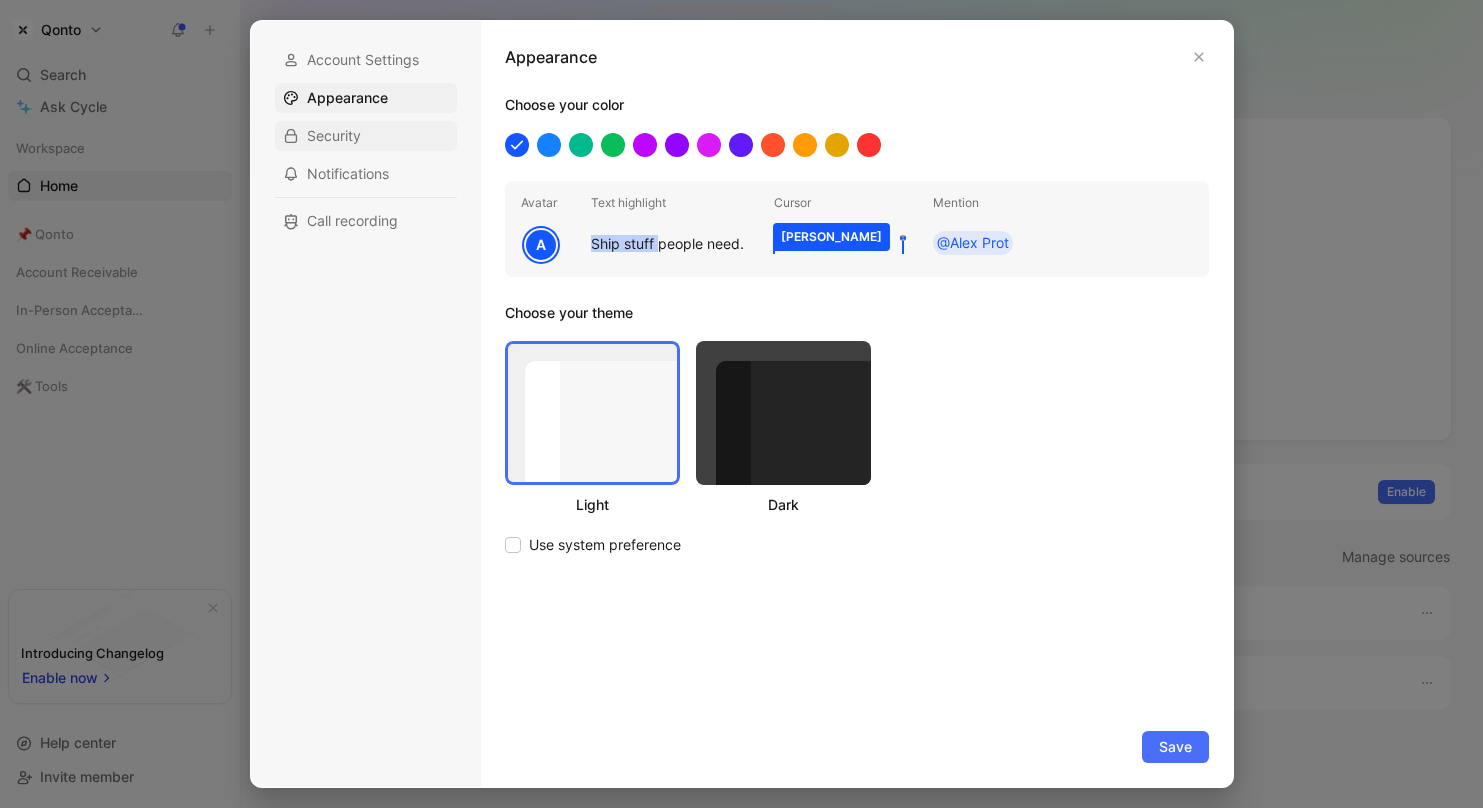 click on "Security" at bounding box center (334, 136) 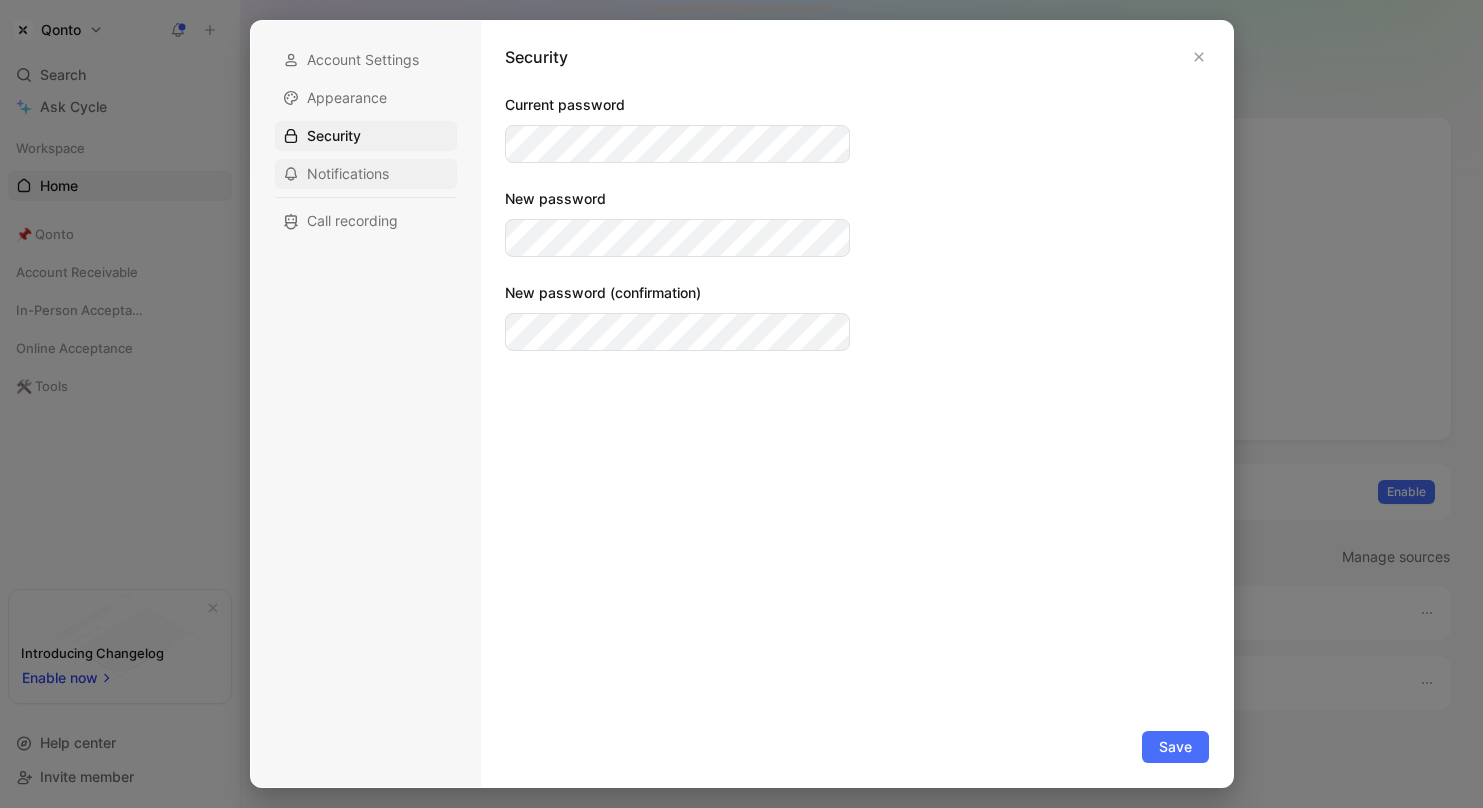 click on "Notifications" at bounding box center (348, 174) 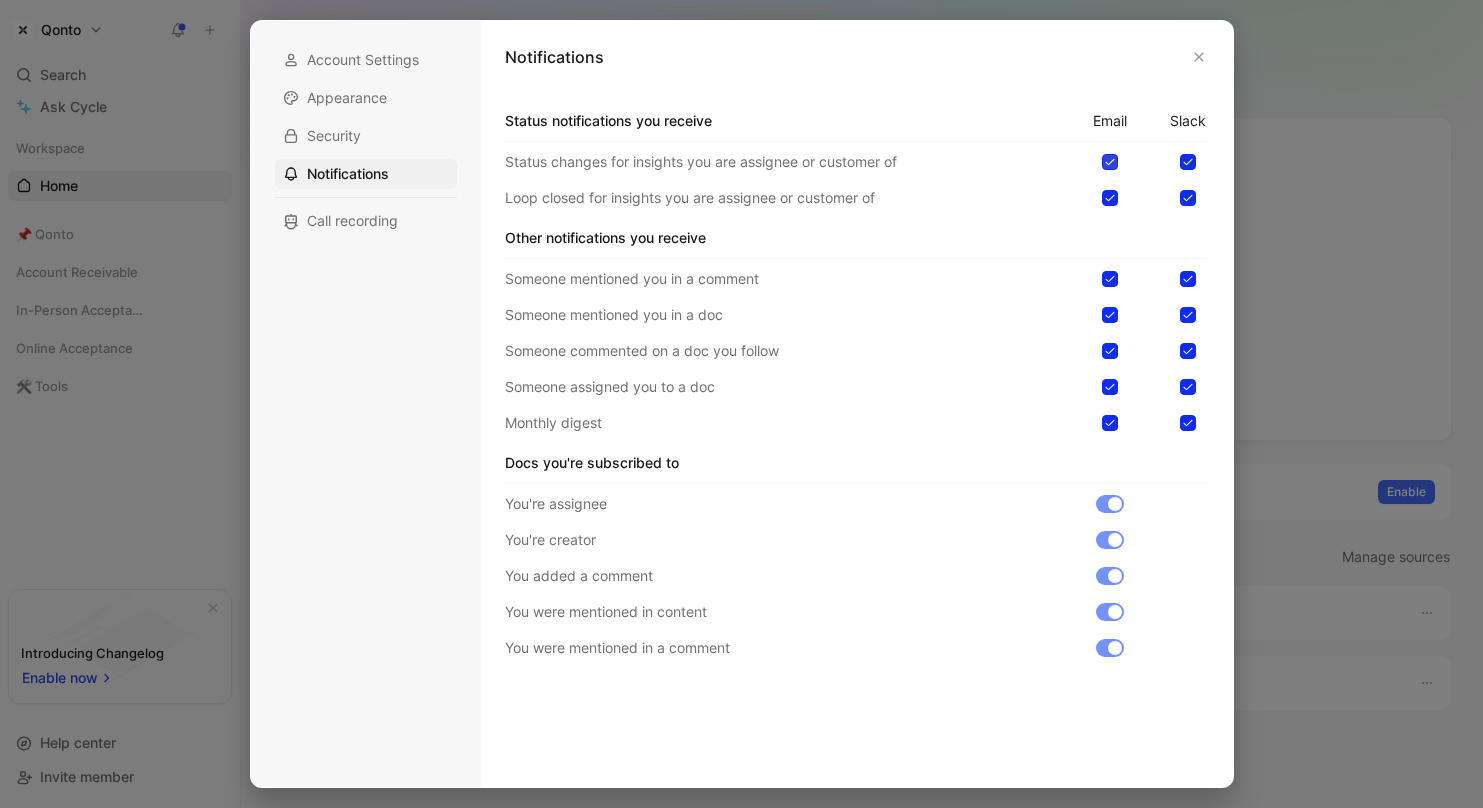 click 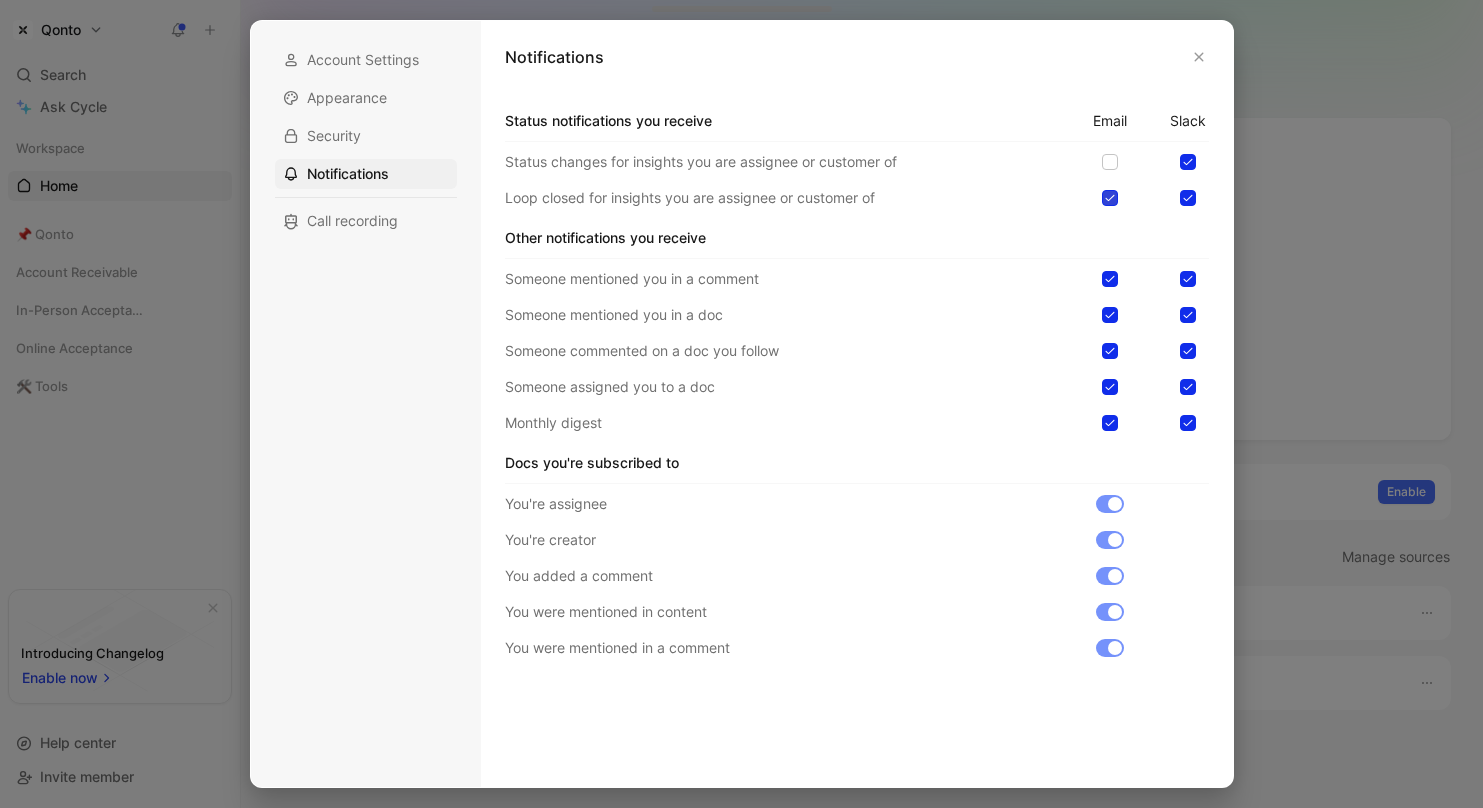 click 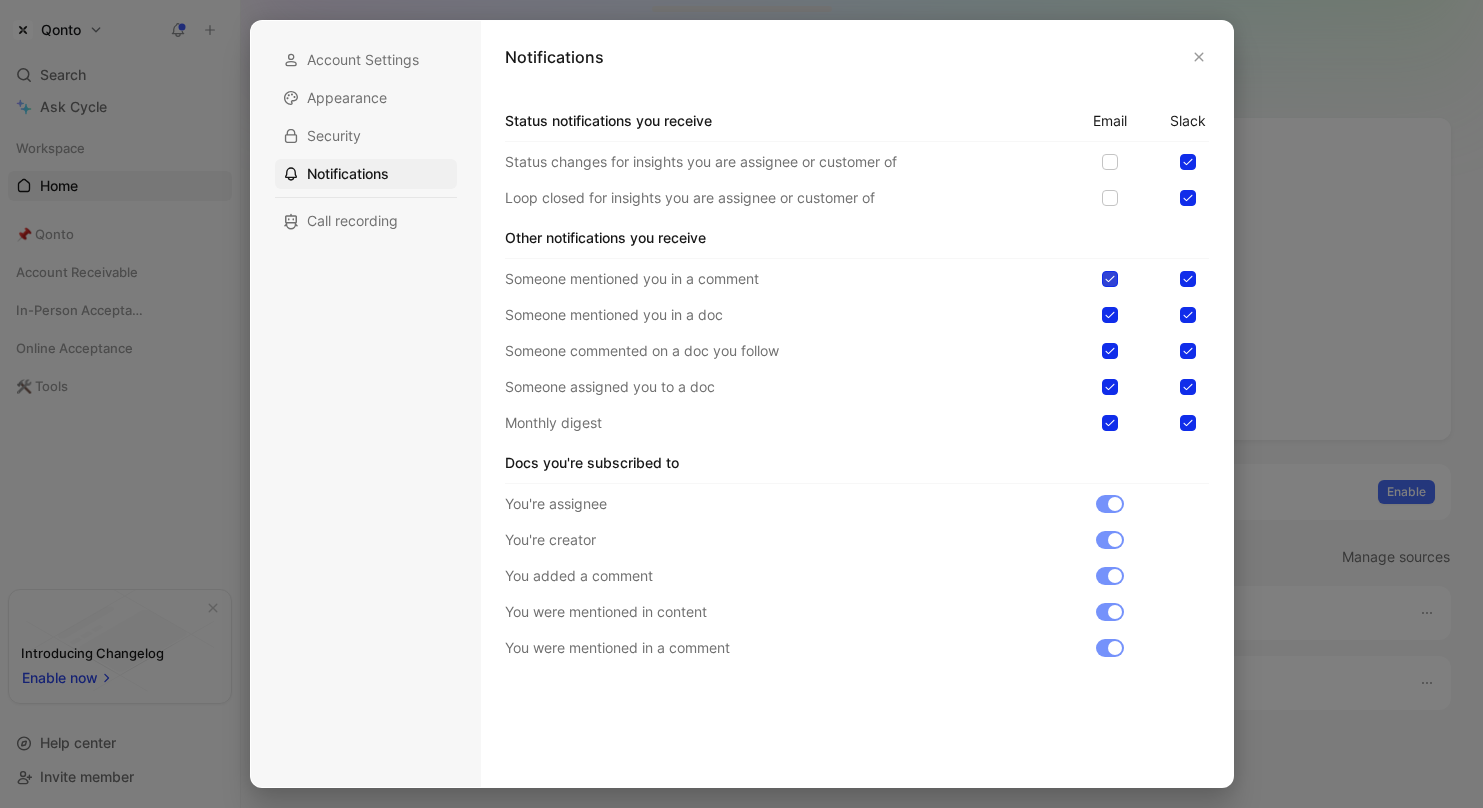 click at bounding box center [1110, 279] 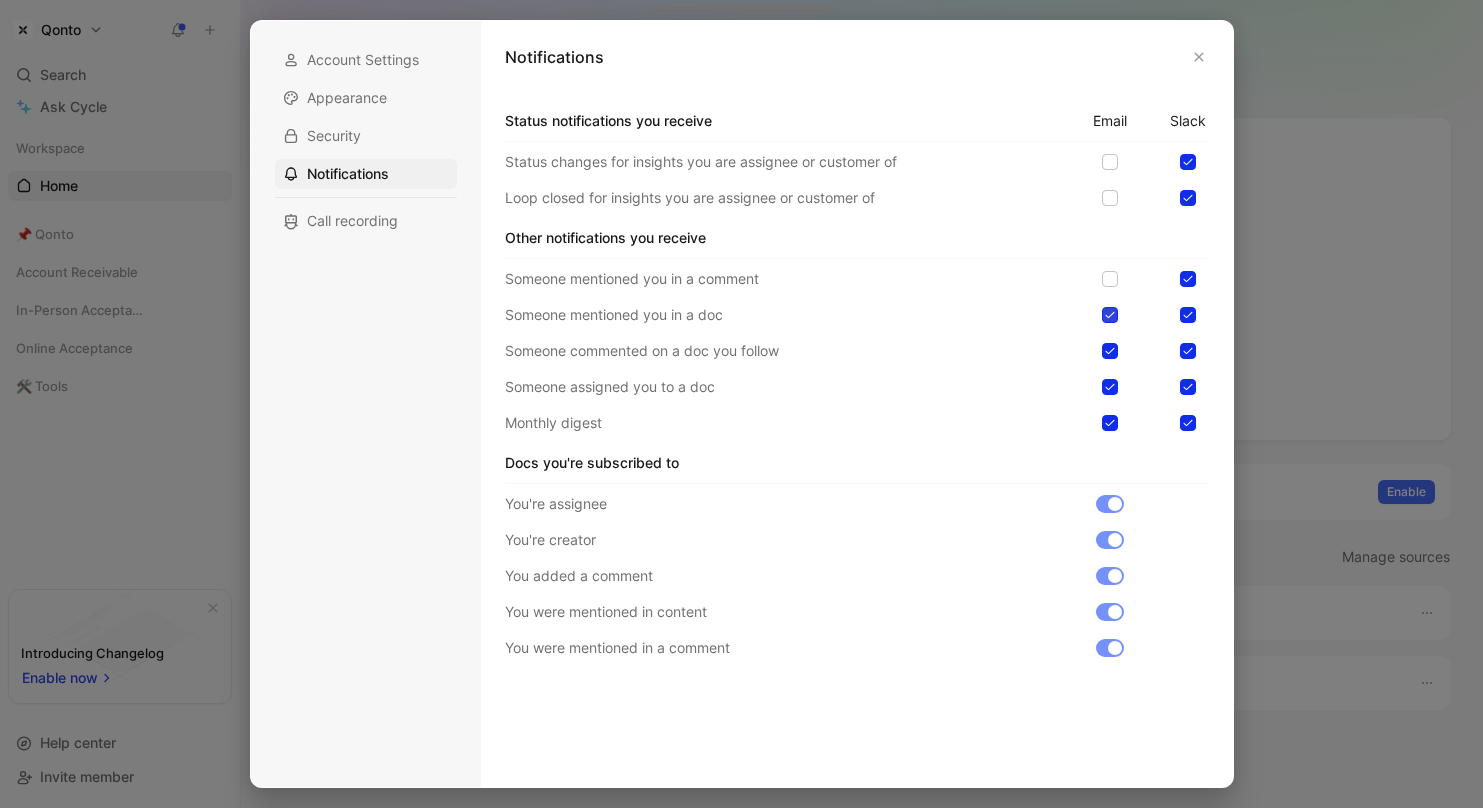 click 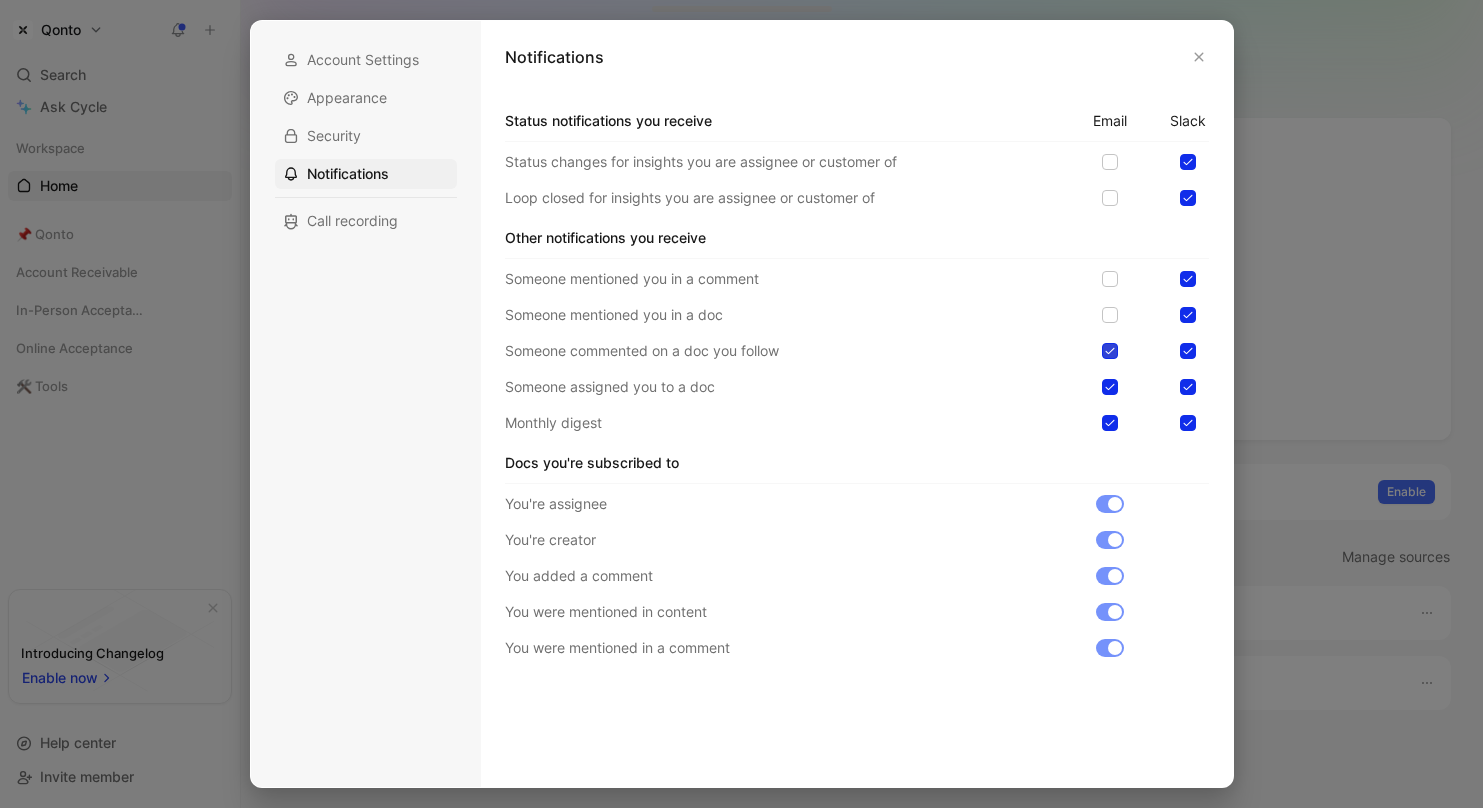 click 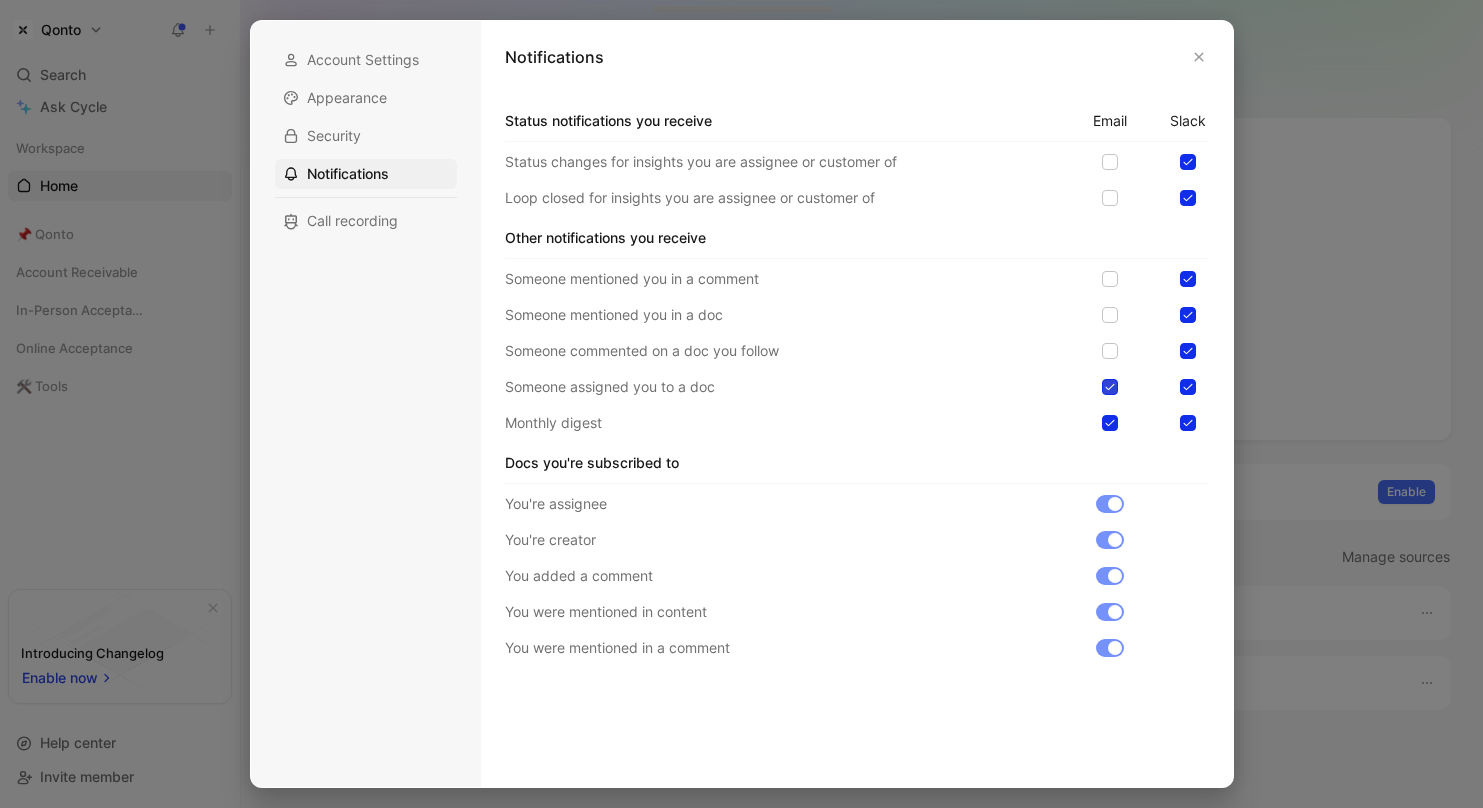 click at bounding box center [1110, 387] 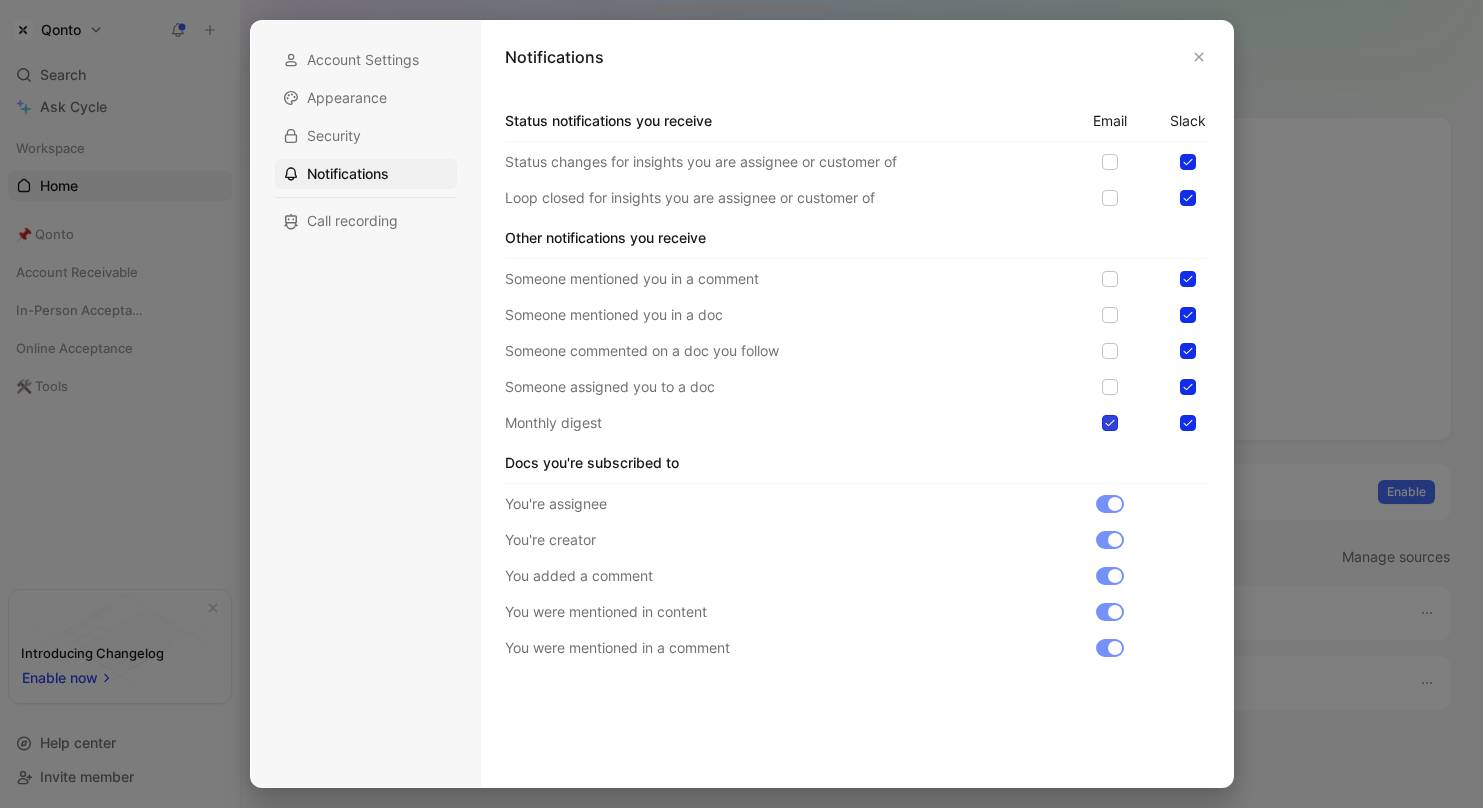 click 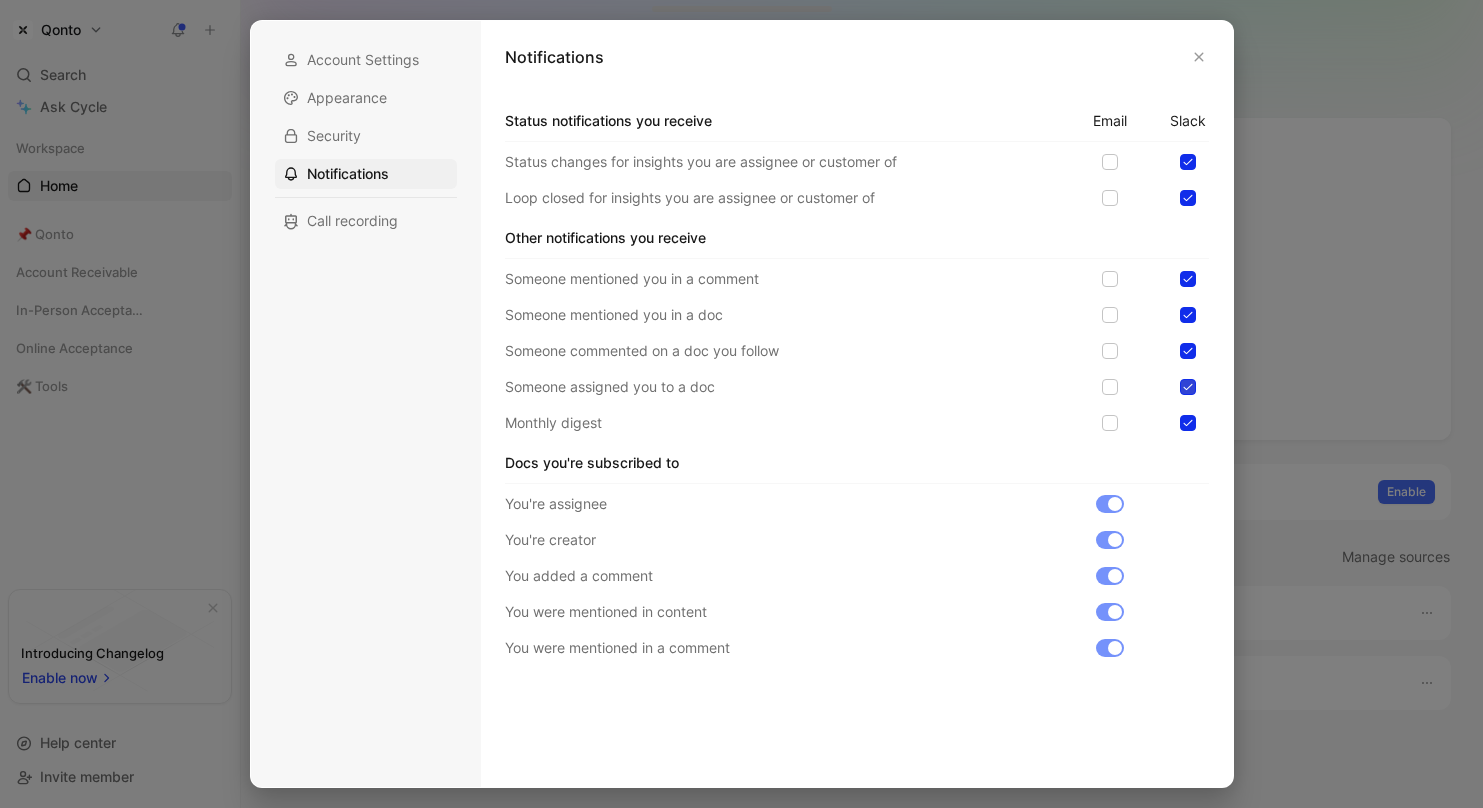 click 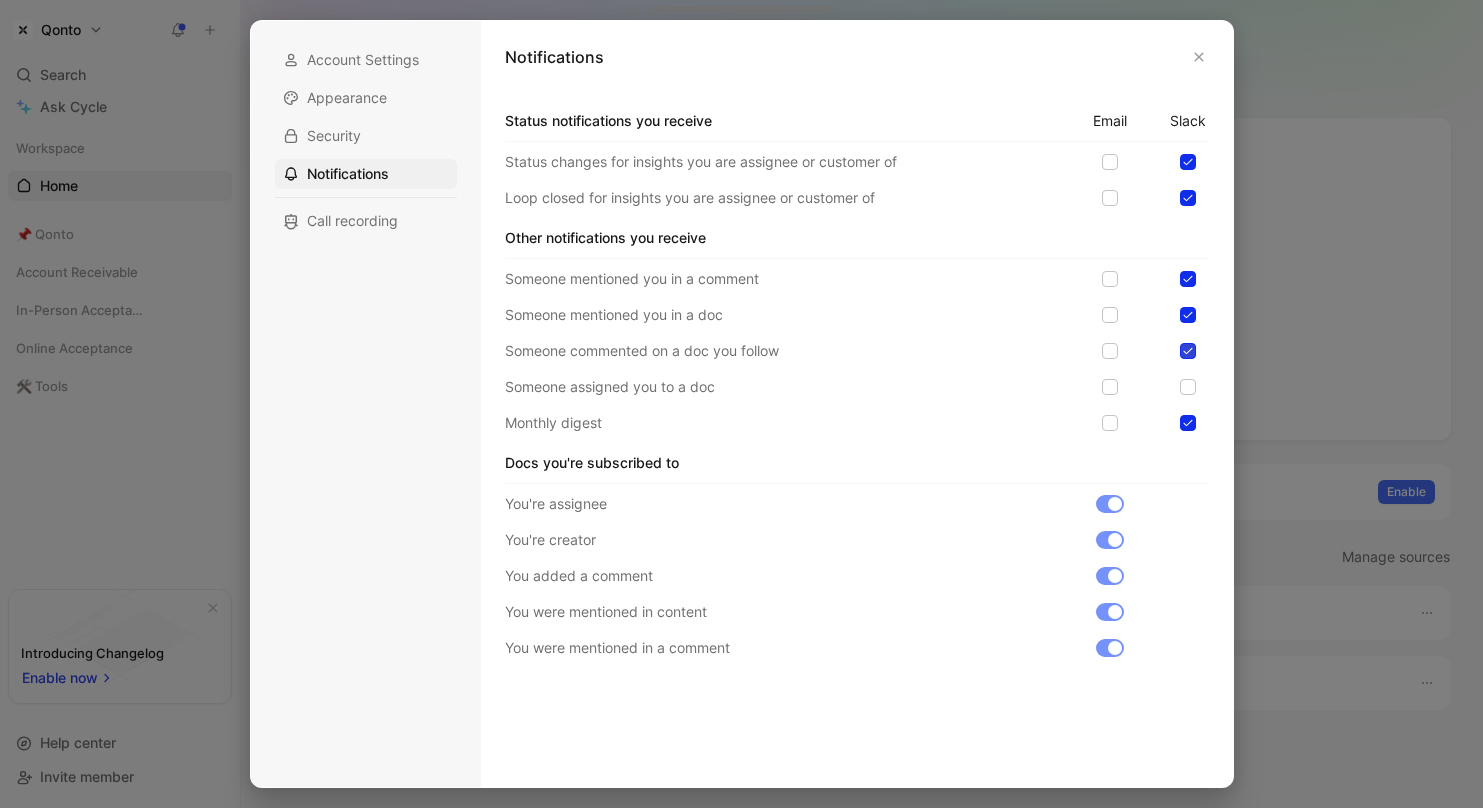 click at bounding box center (1188, 351) 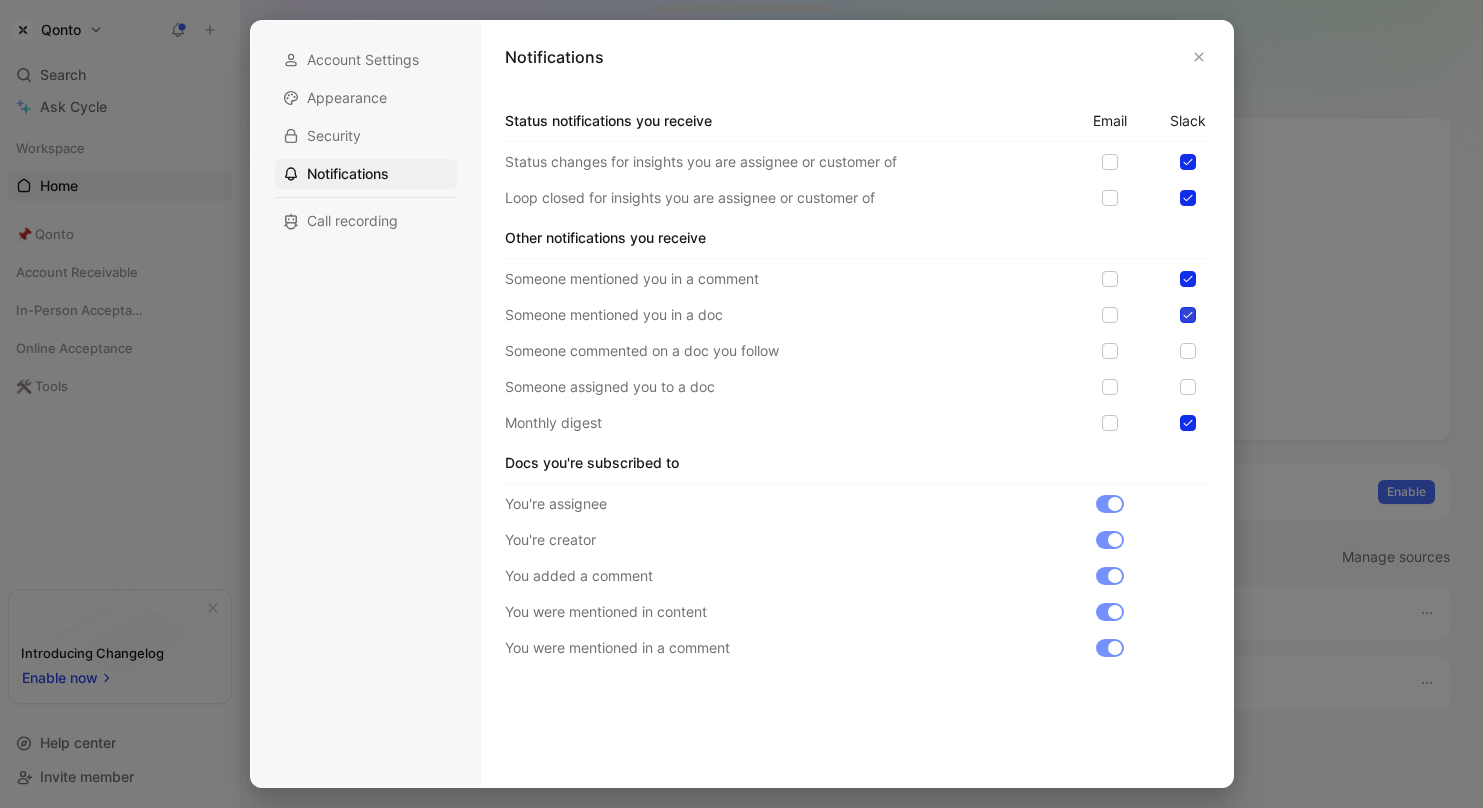 click 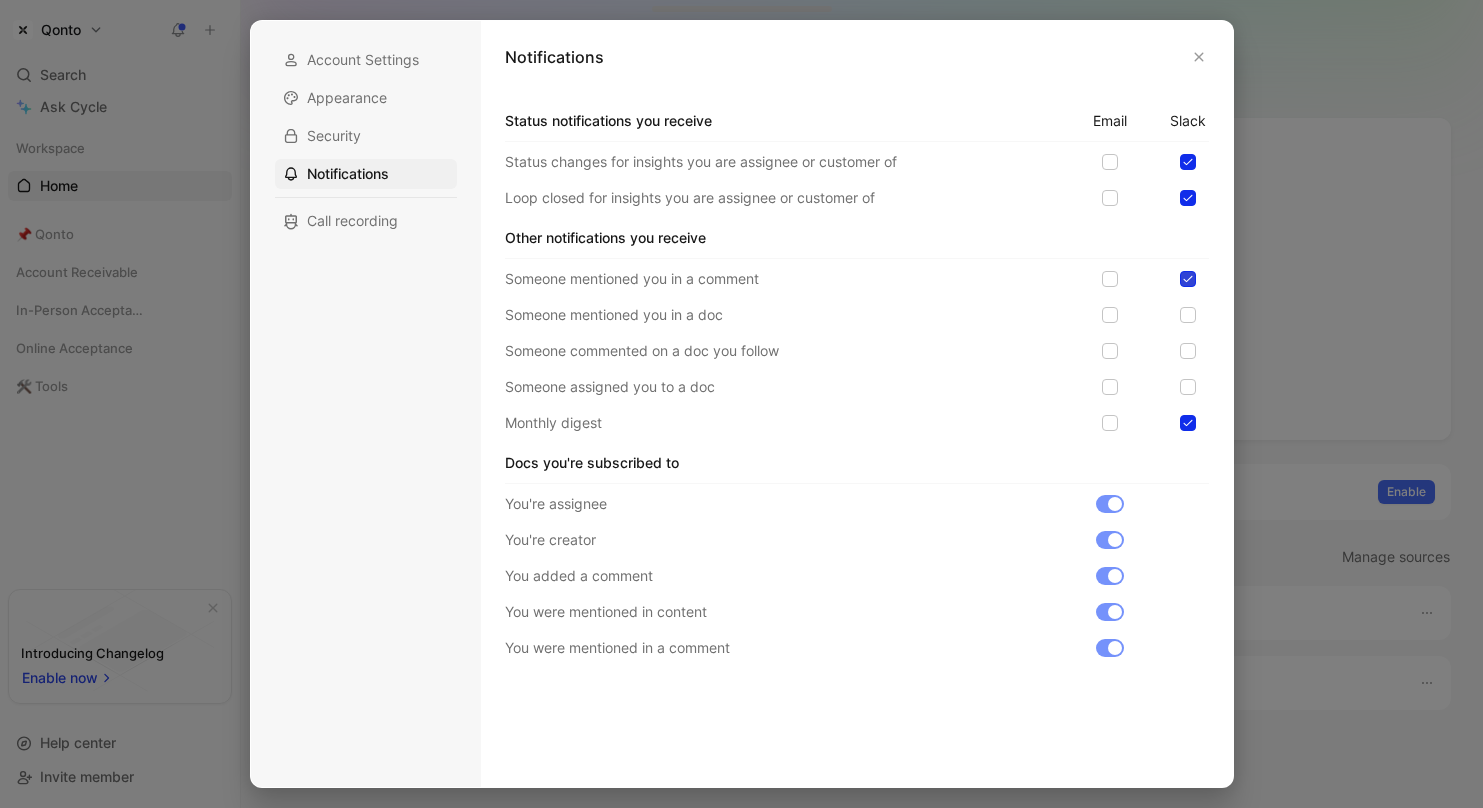 click 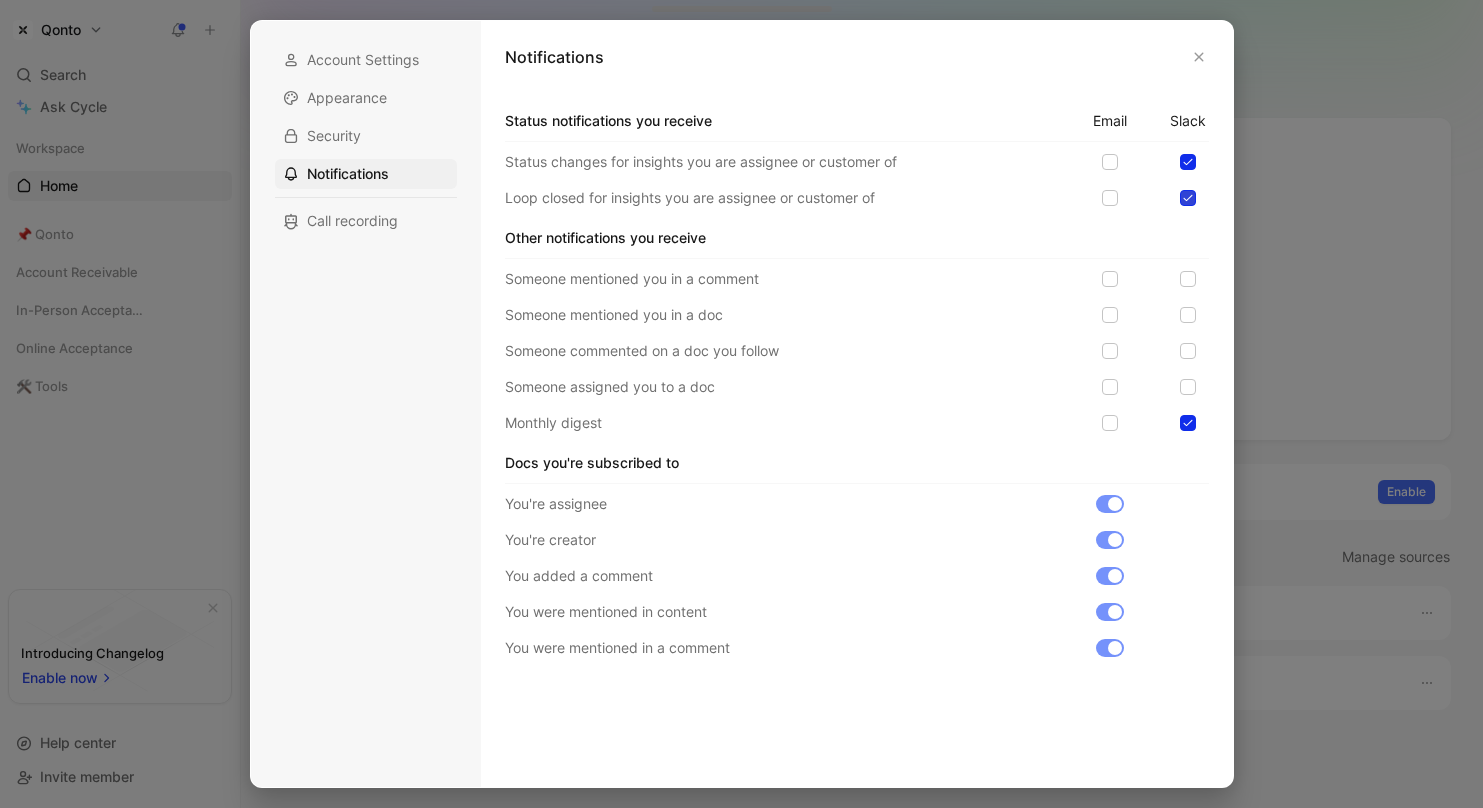 click 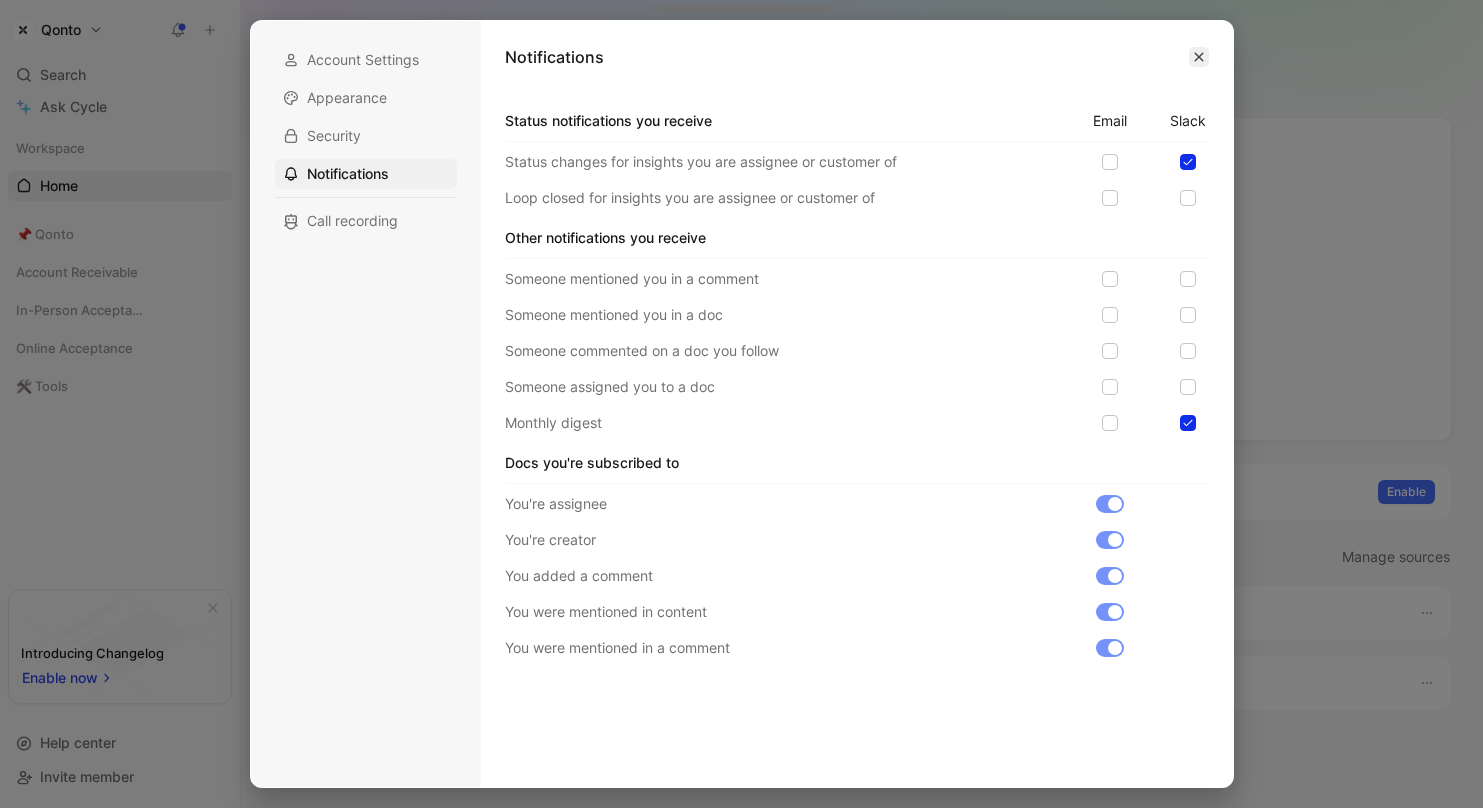 click 